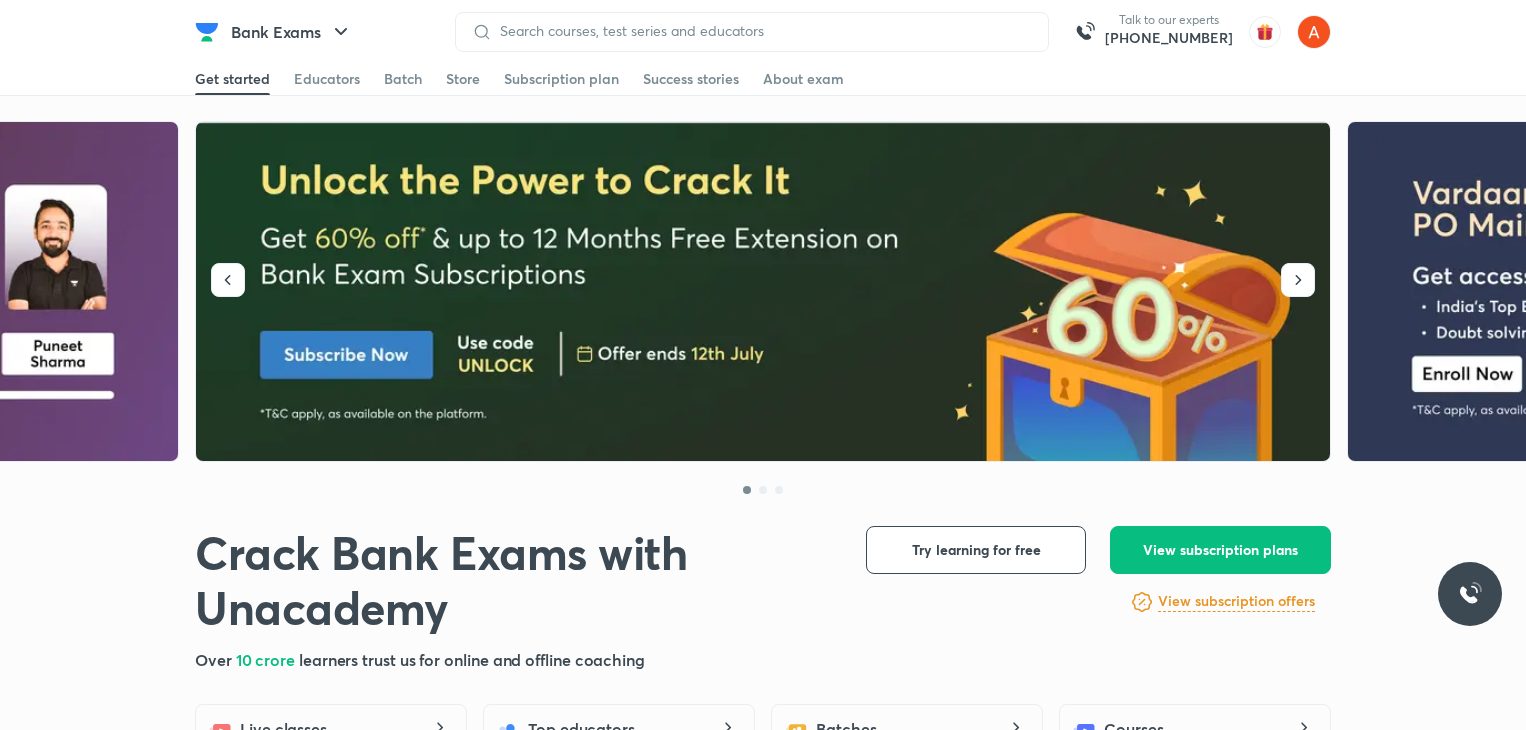 scroll, scrollTop: 0, scrollLeft: 0, axis: both 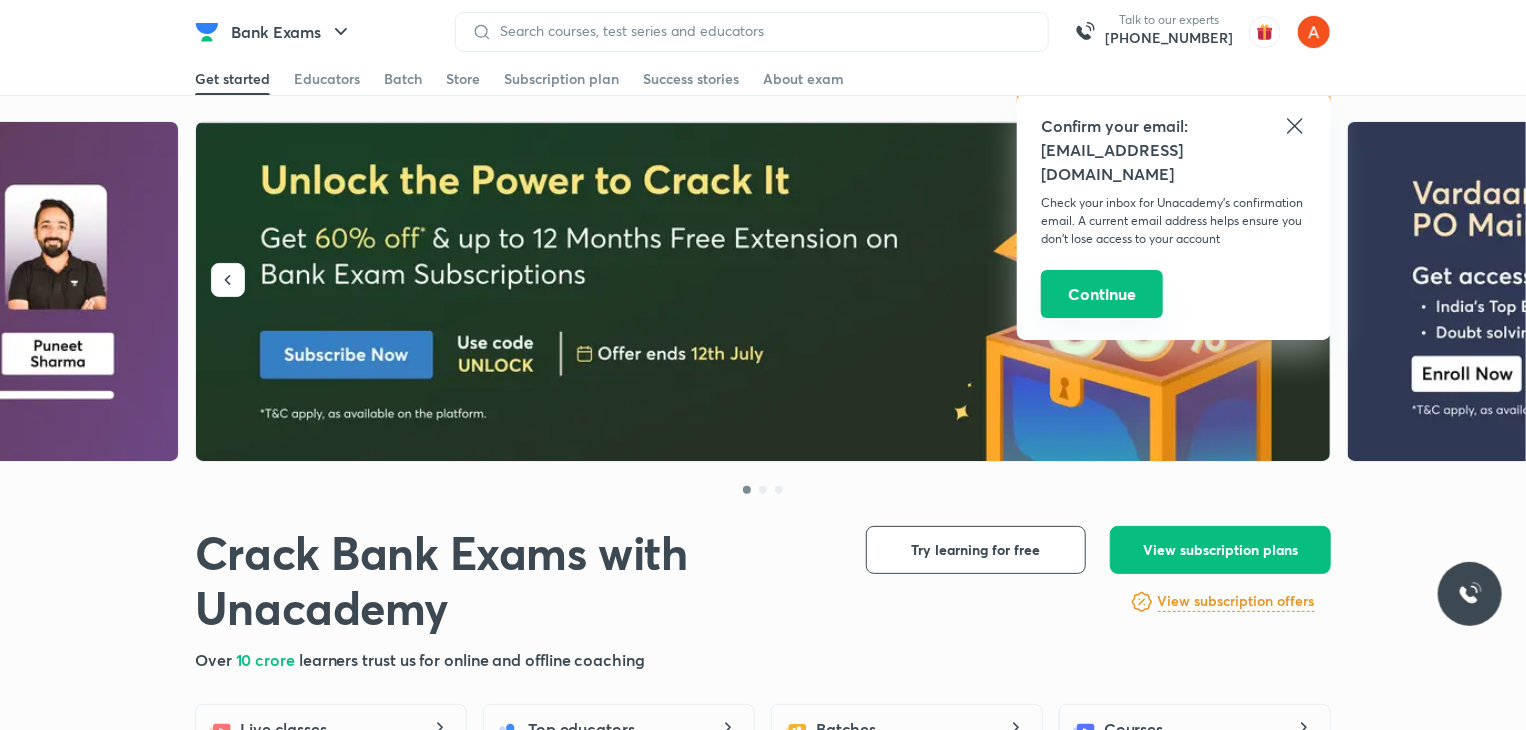 click on "Continue" at bounding box center [1102, 294] 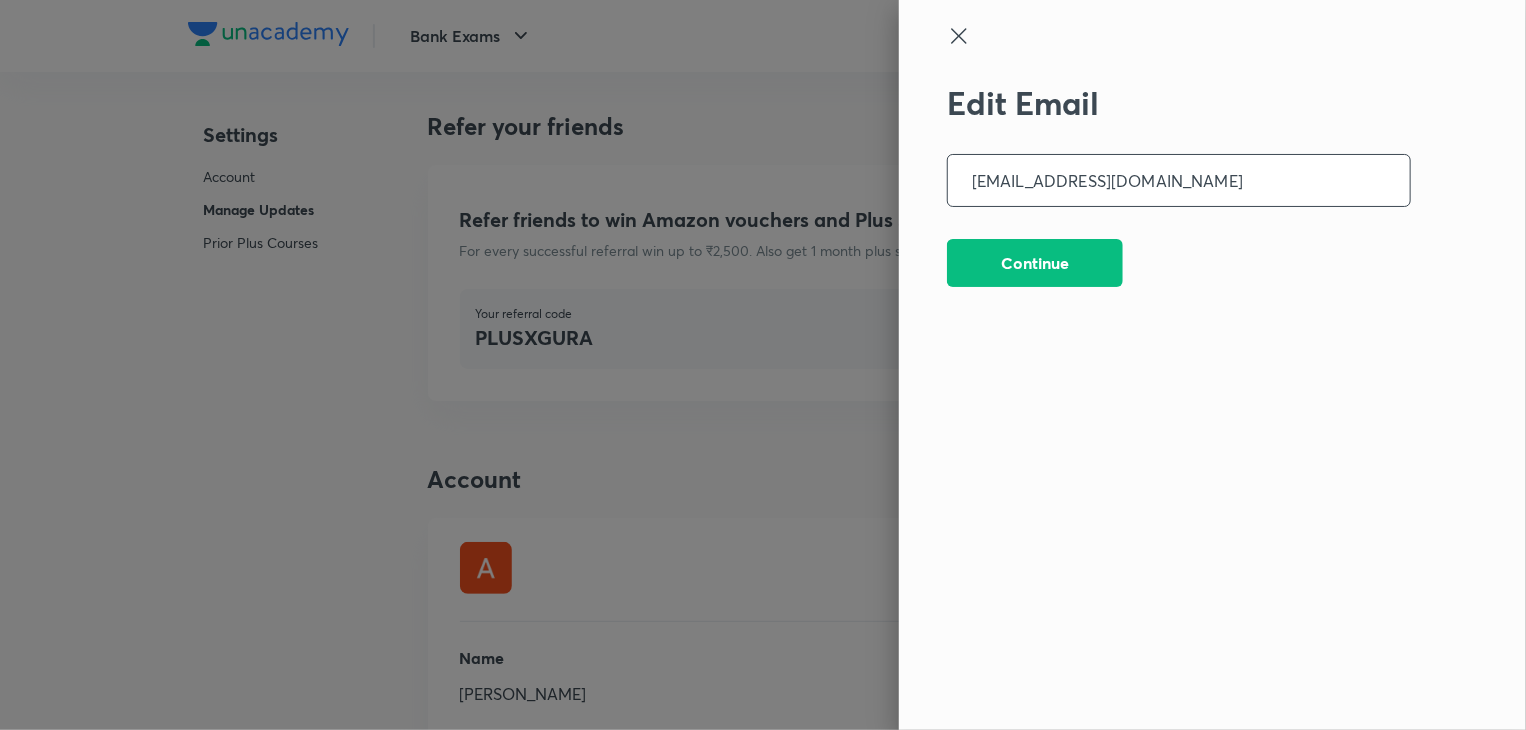 scroll, scrollTop: 4907, scrollLeft: 0, axis: vertical 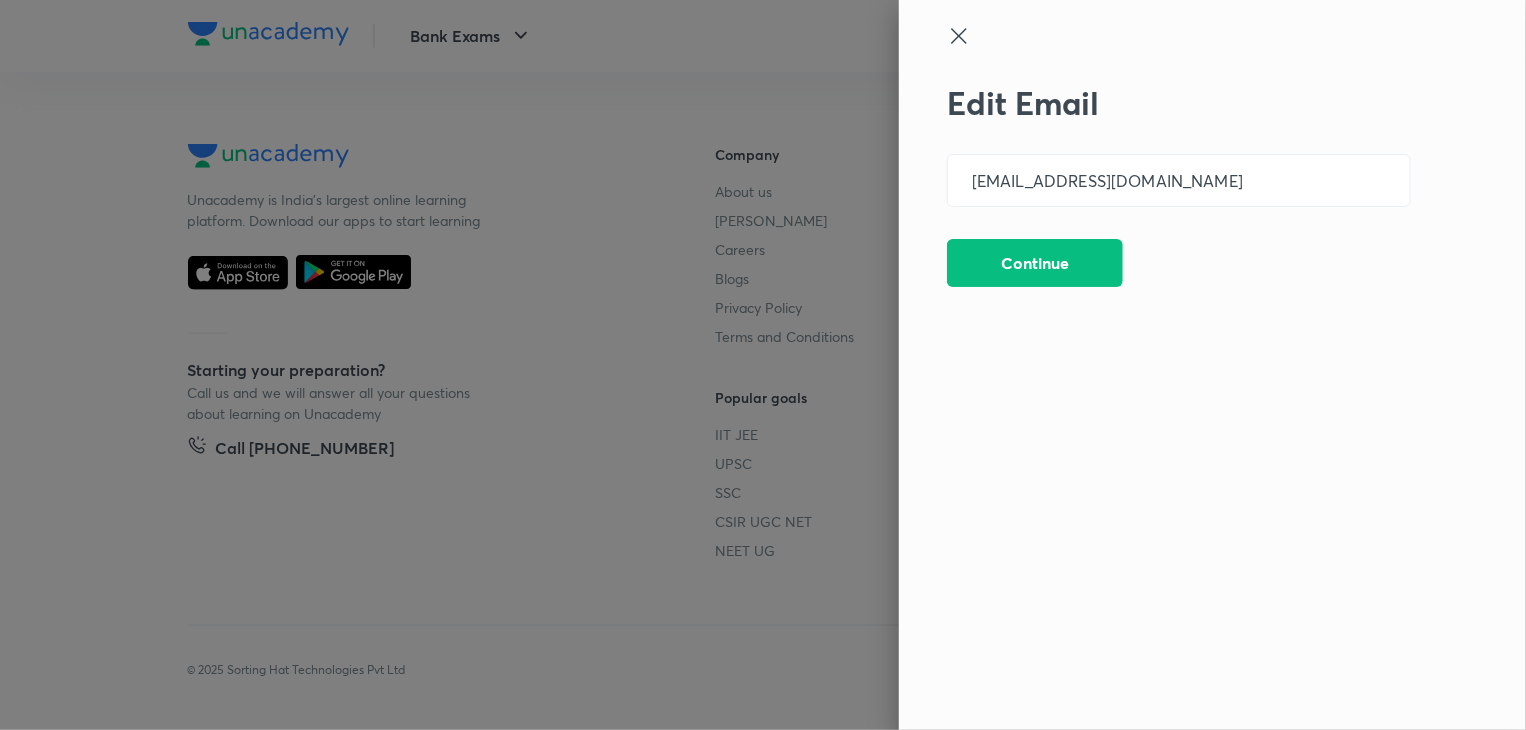 click on "Continue" at bounding box center [1035, 263] 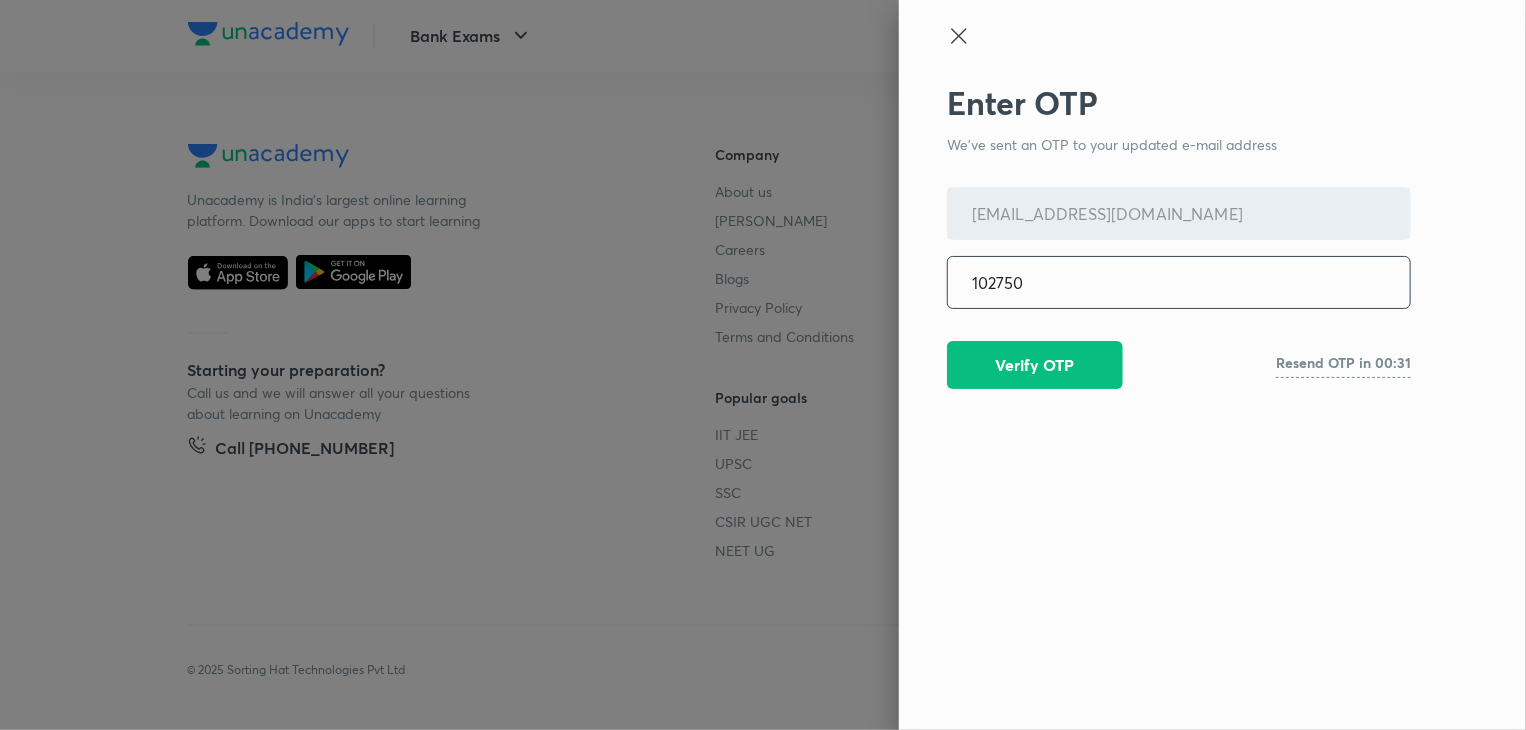 type on "102750" 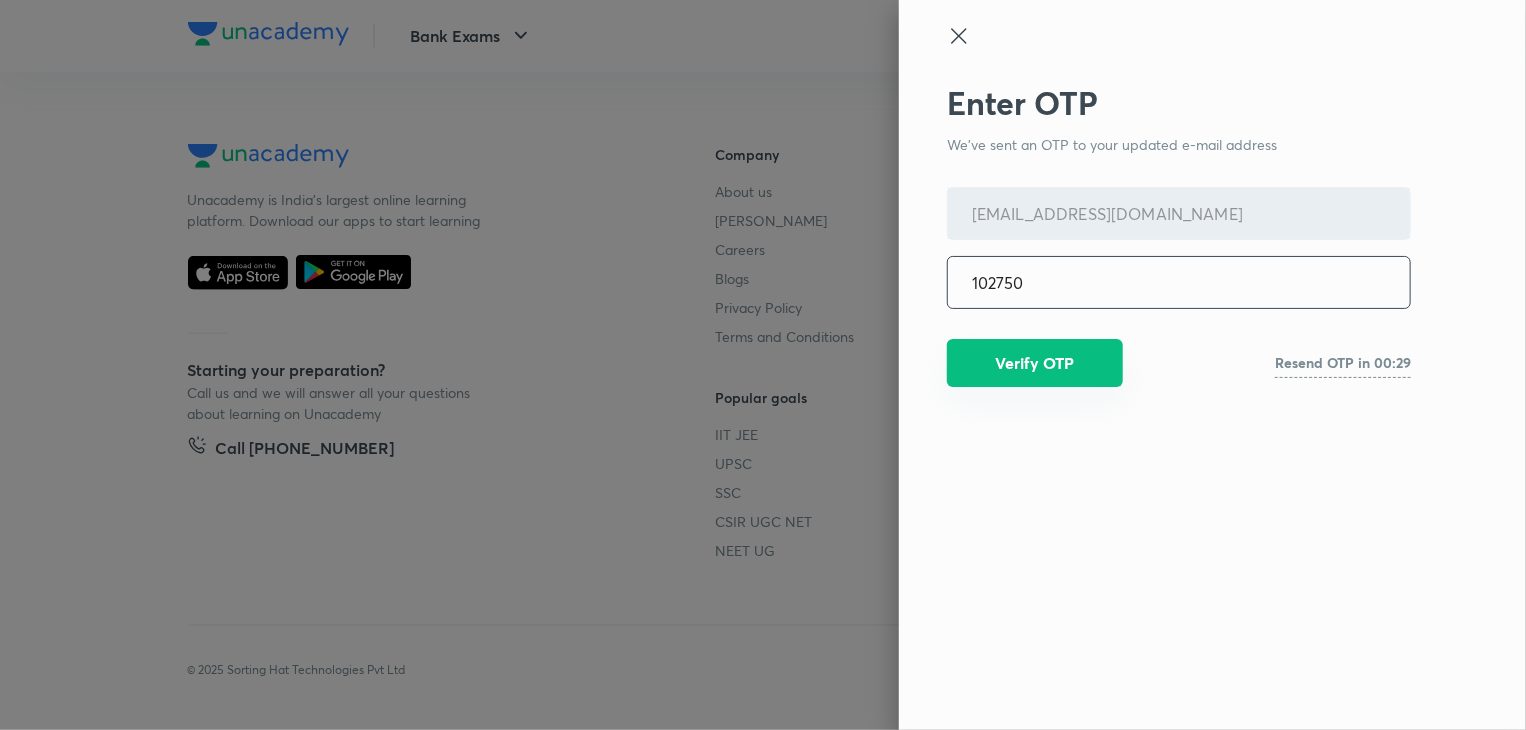 click on "Verify OTP" at bounding box center [1035, 363] 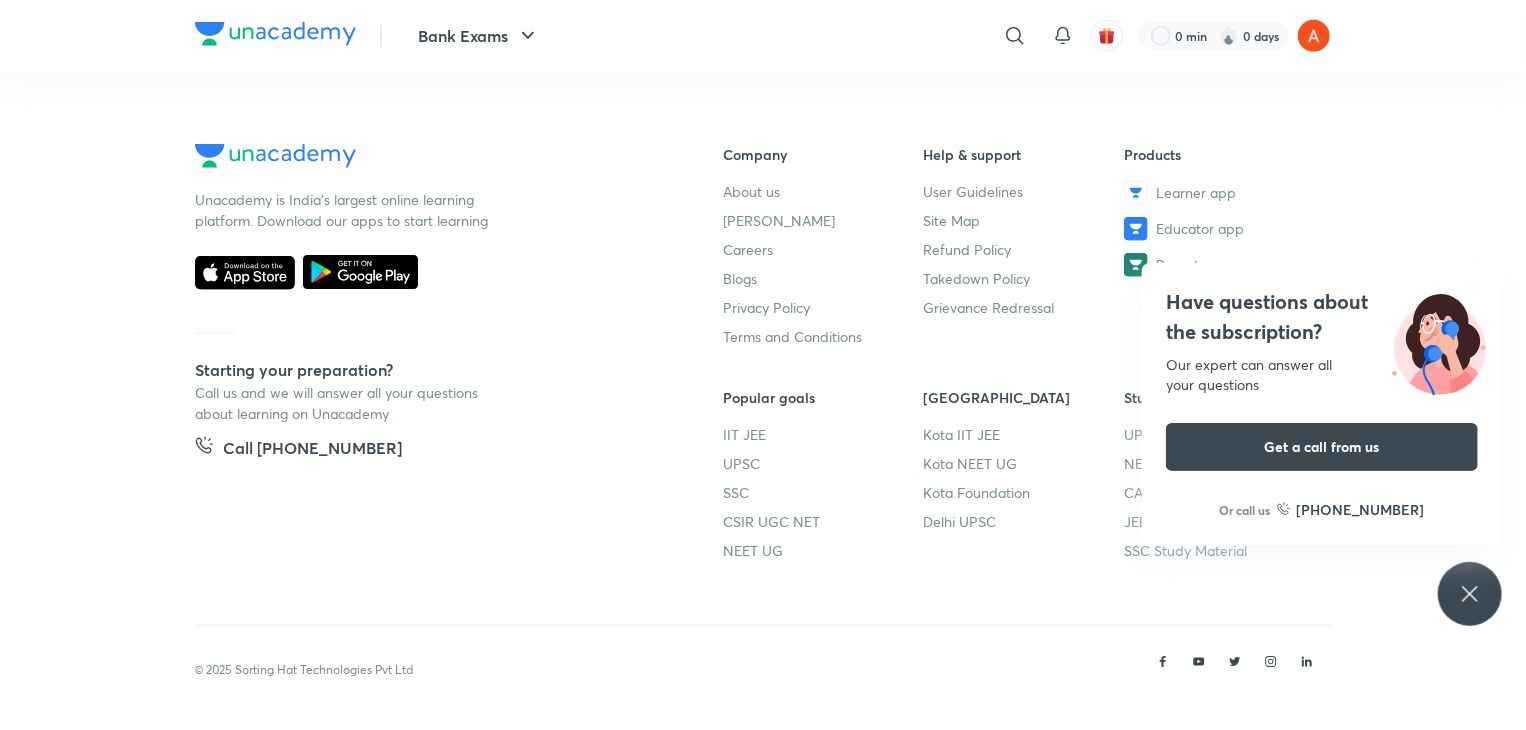 click at bounding box center [275, 34] 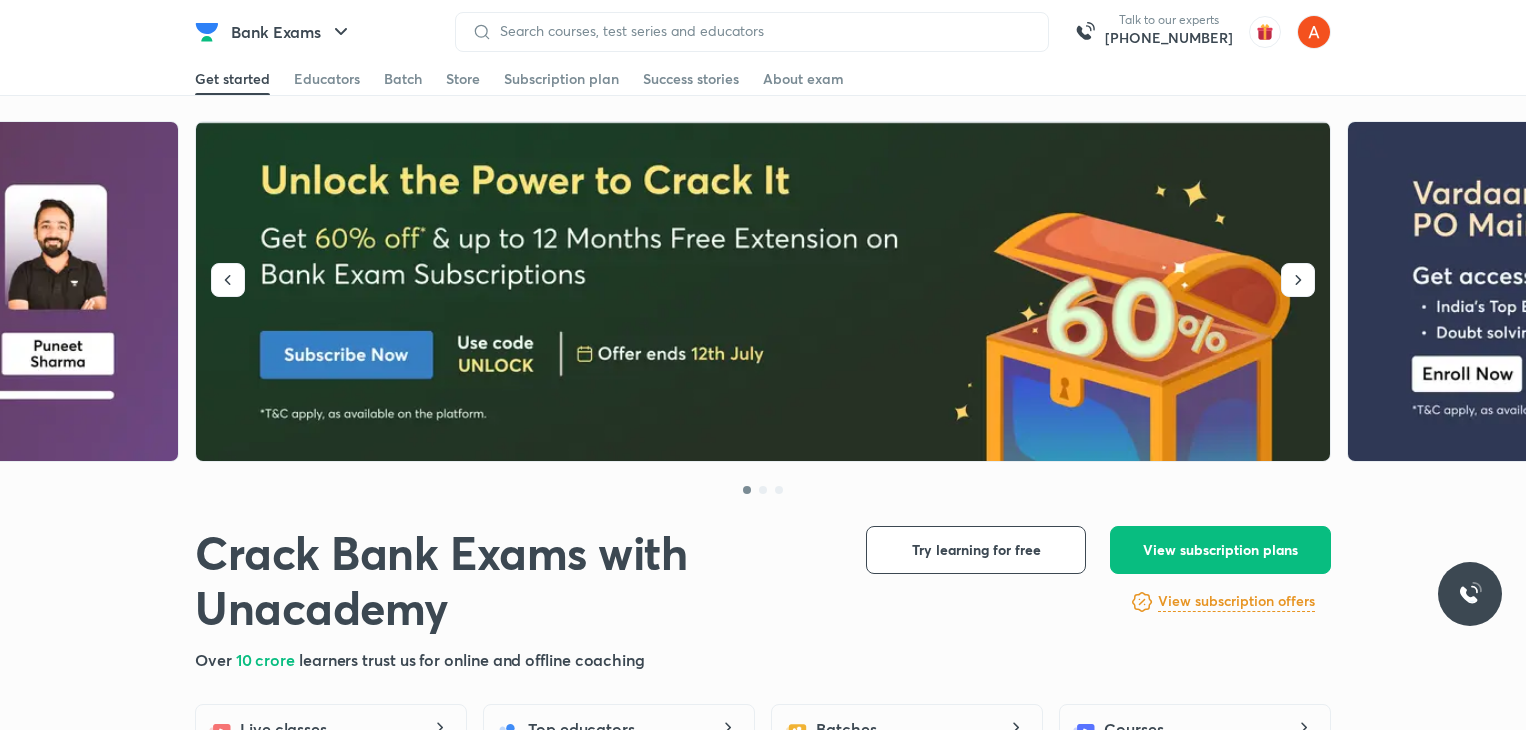 scroll, scrollTop: 0, scrollLeft: 0, axis: both 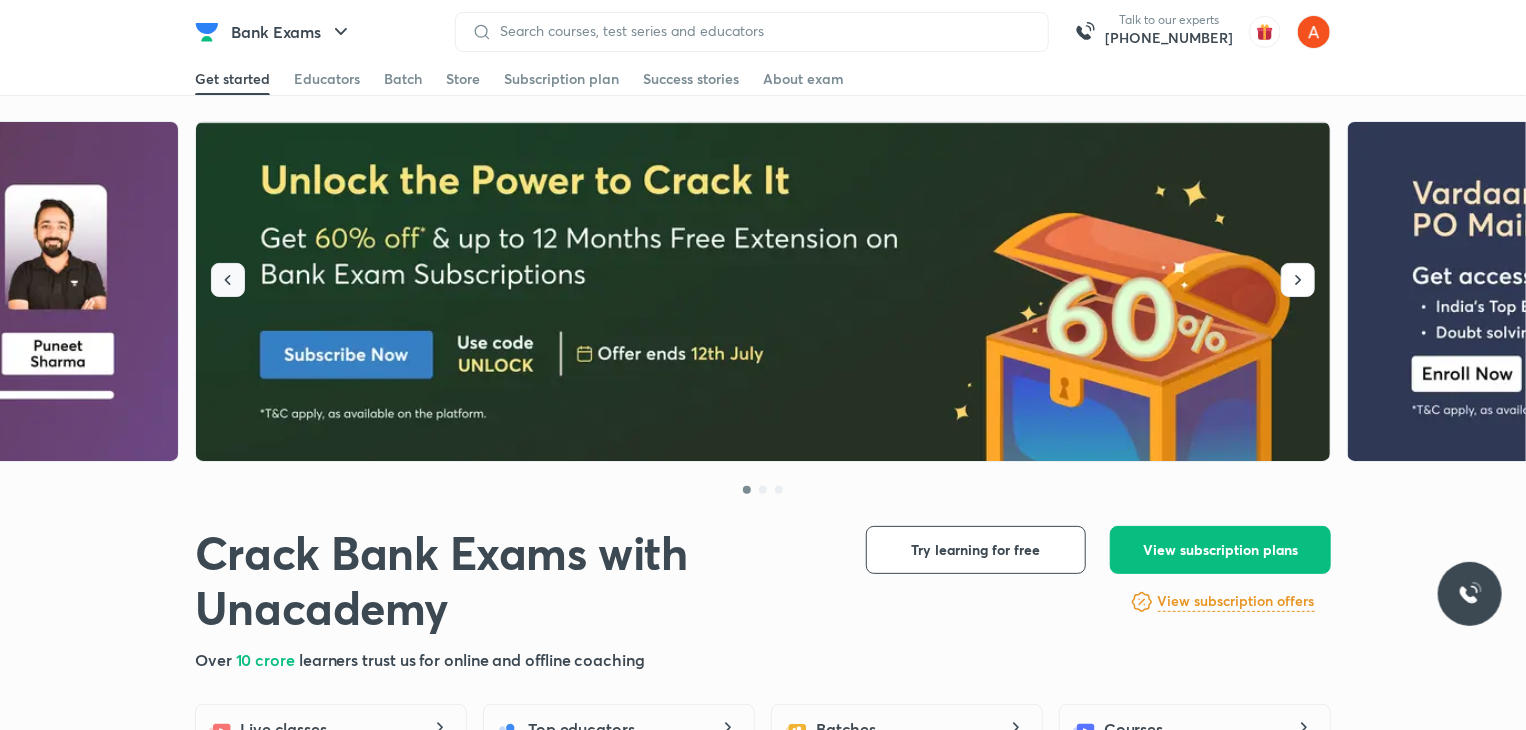click 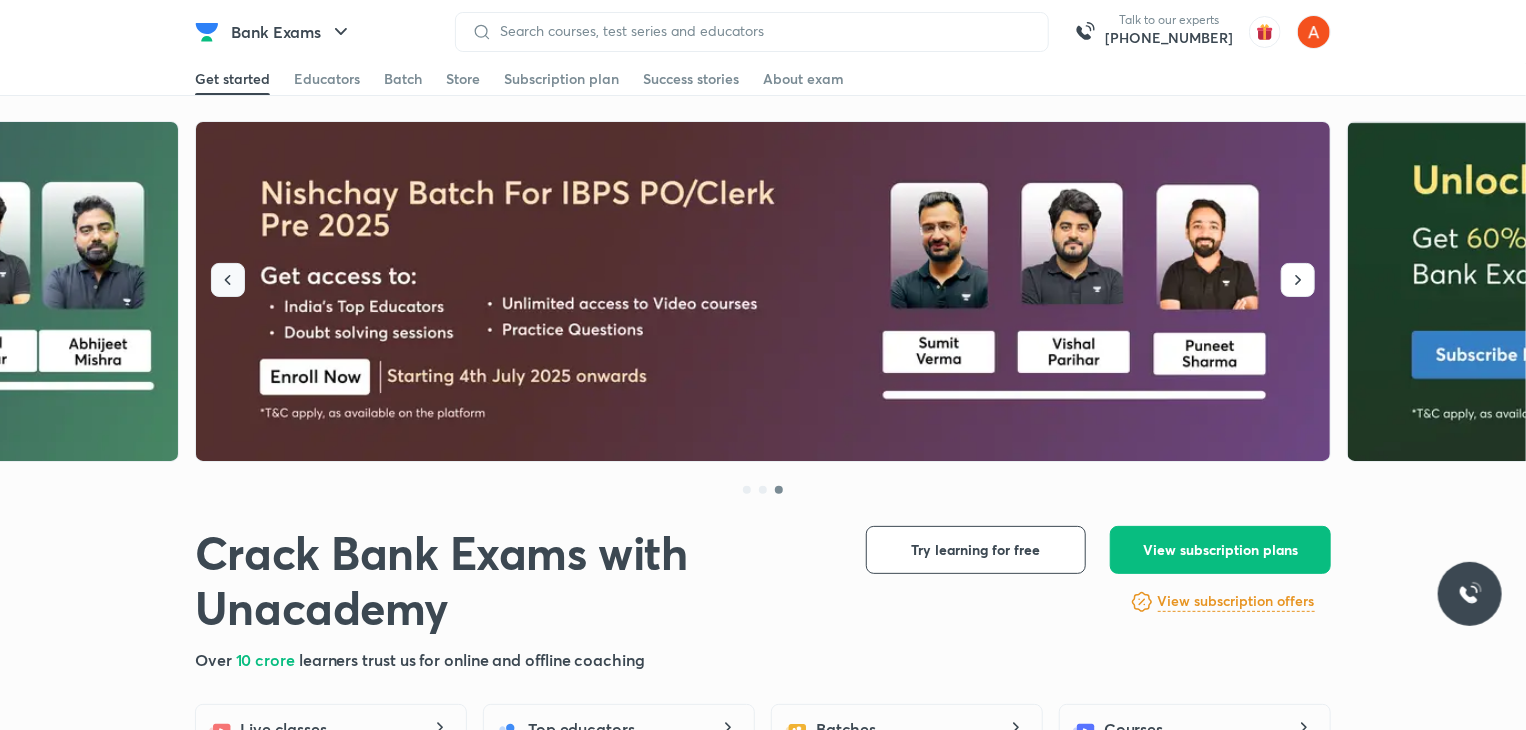 click 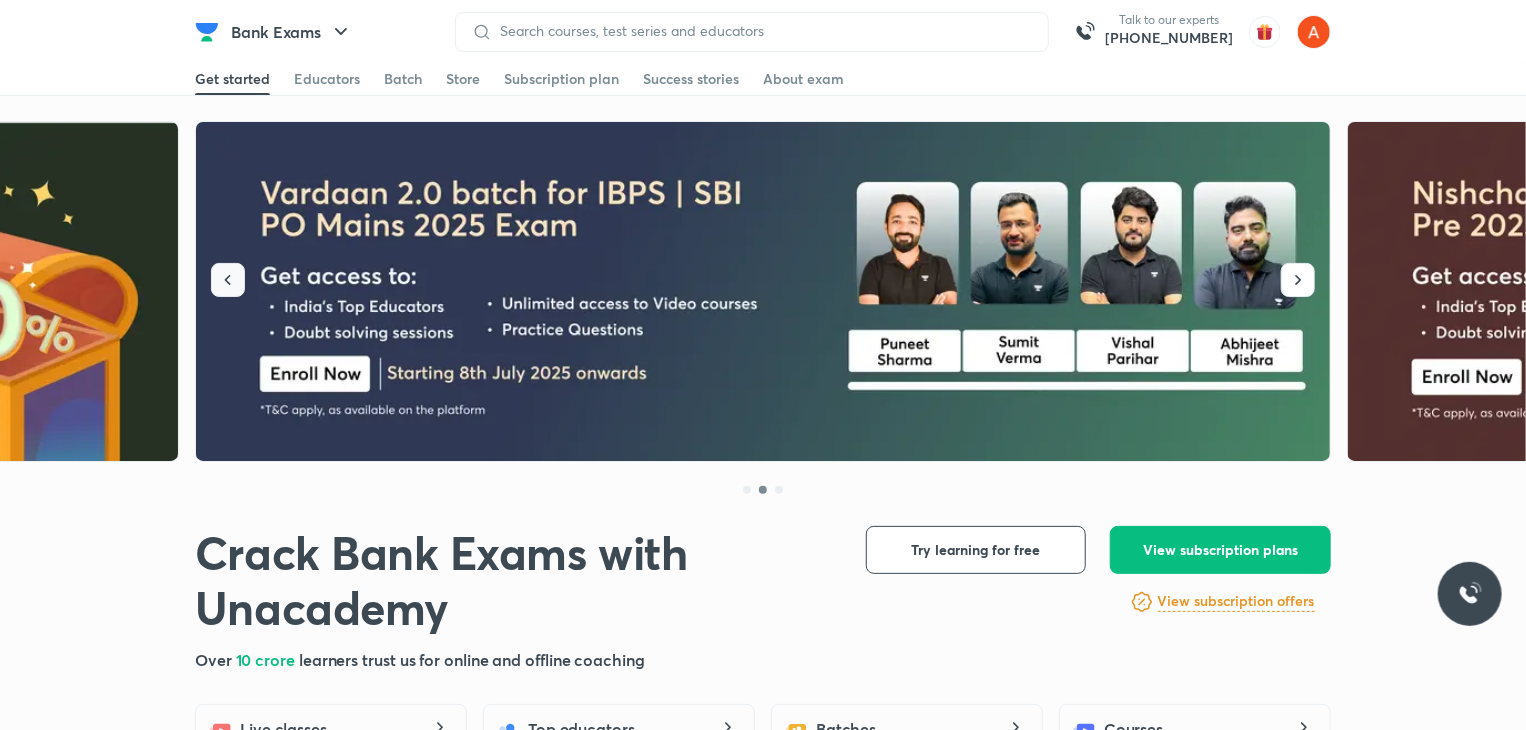 click 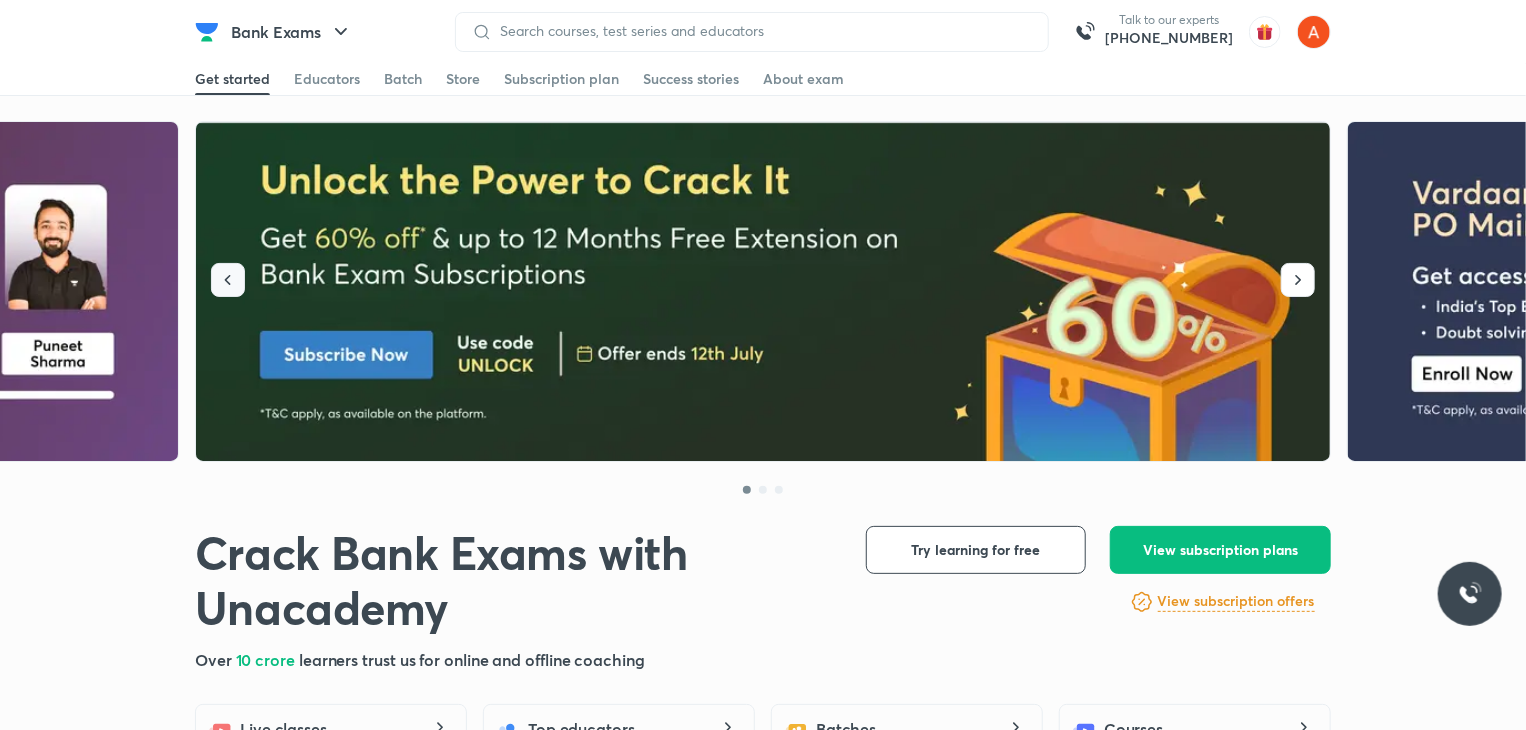 click 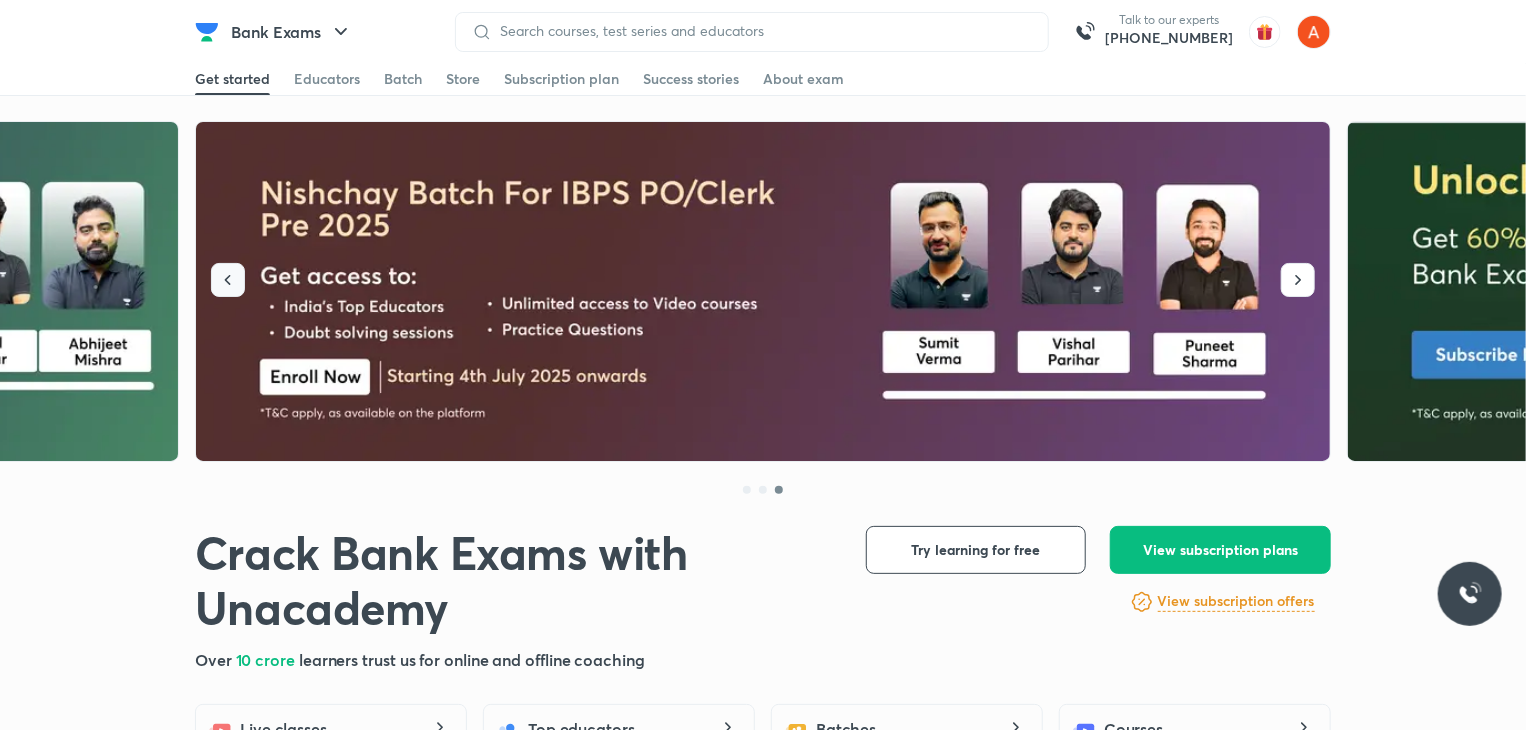 click 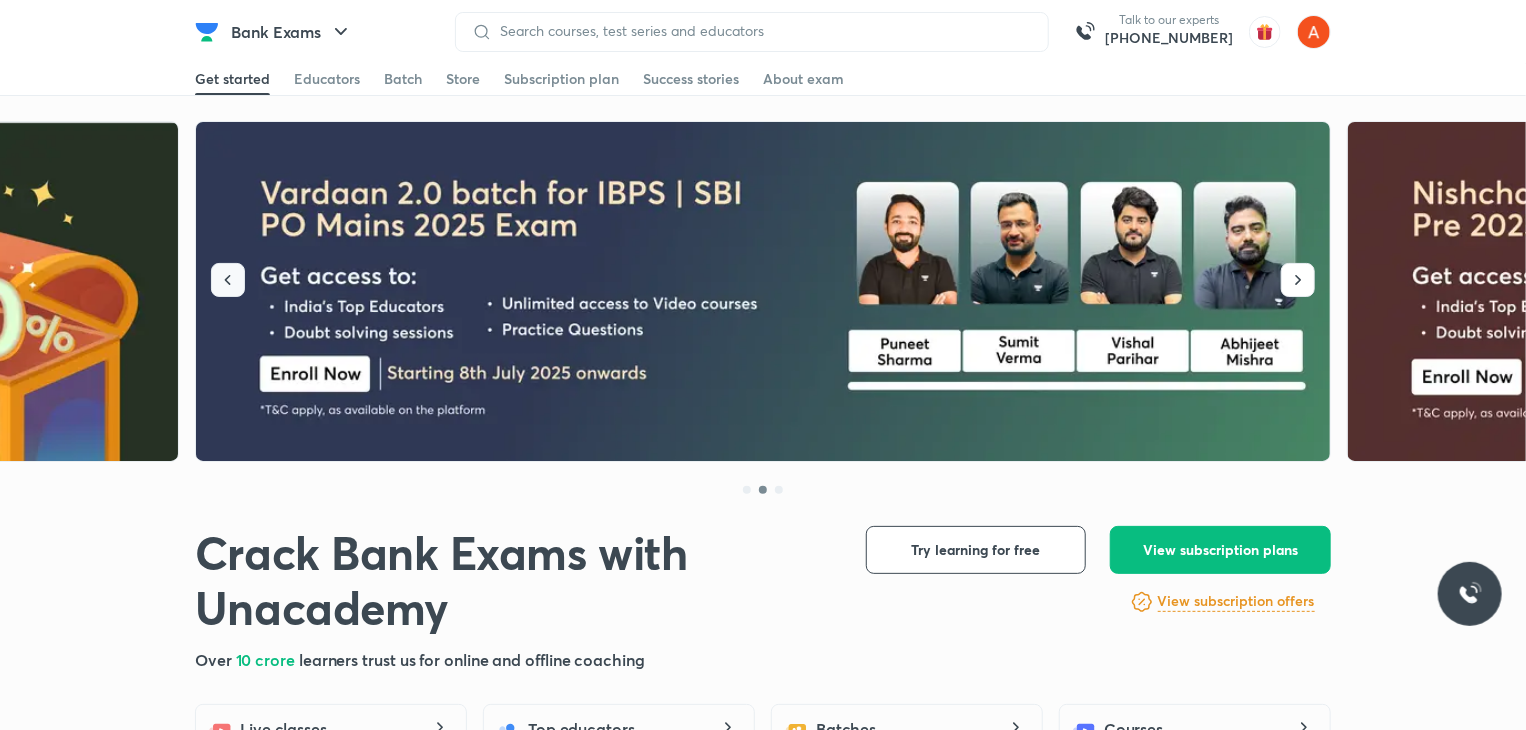 click 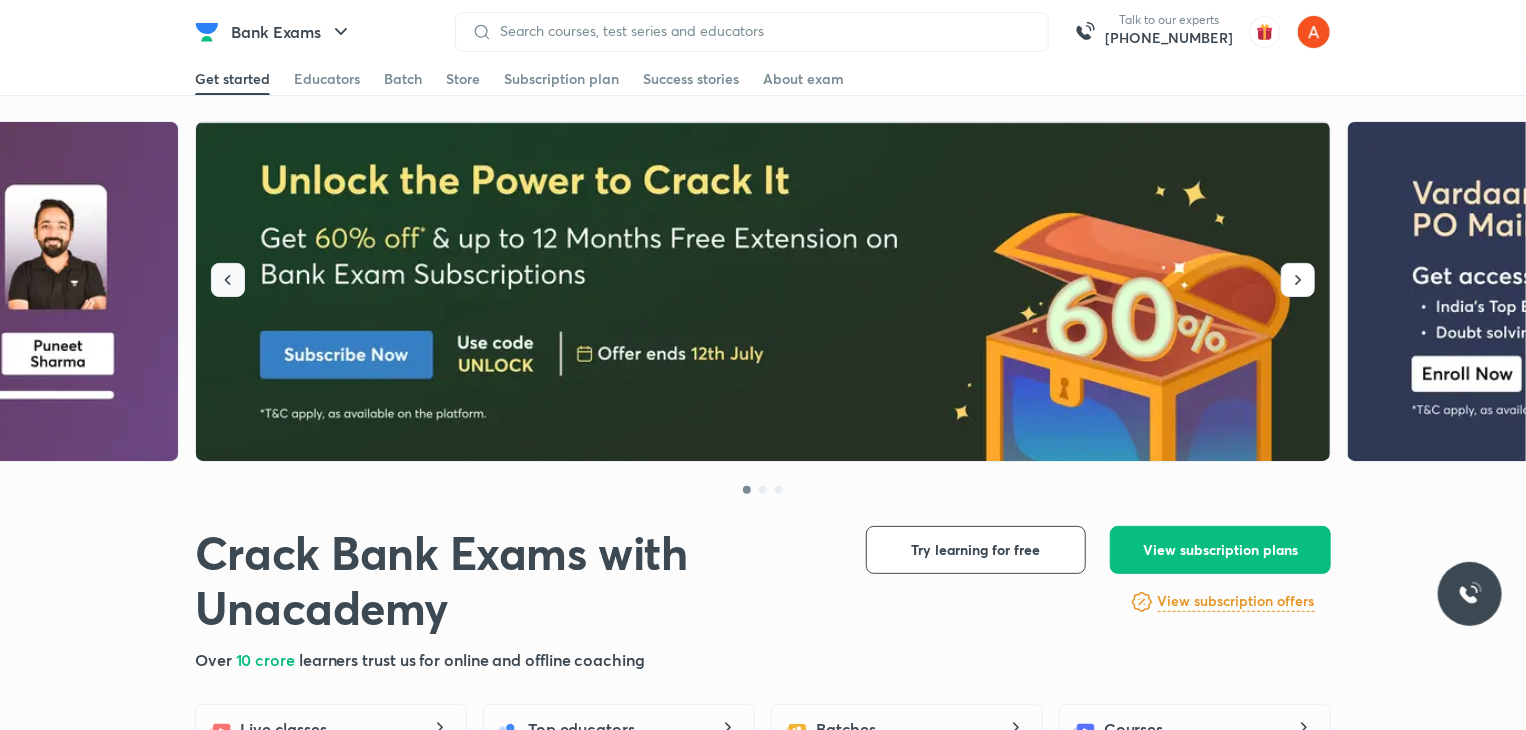 click 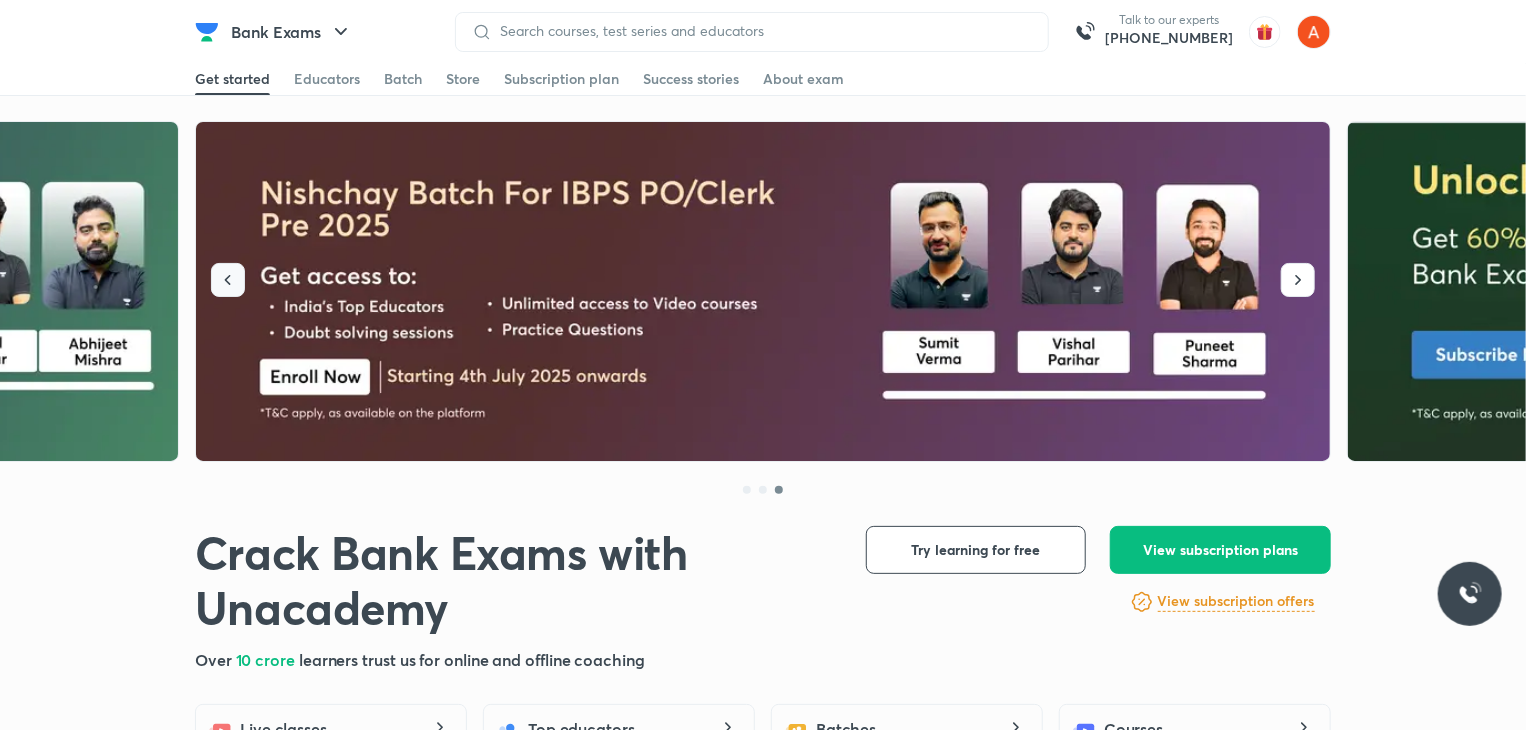 click 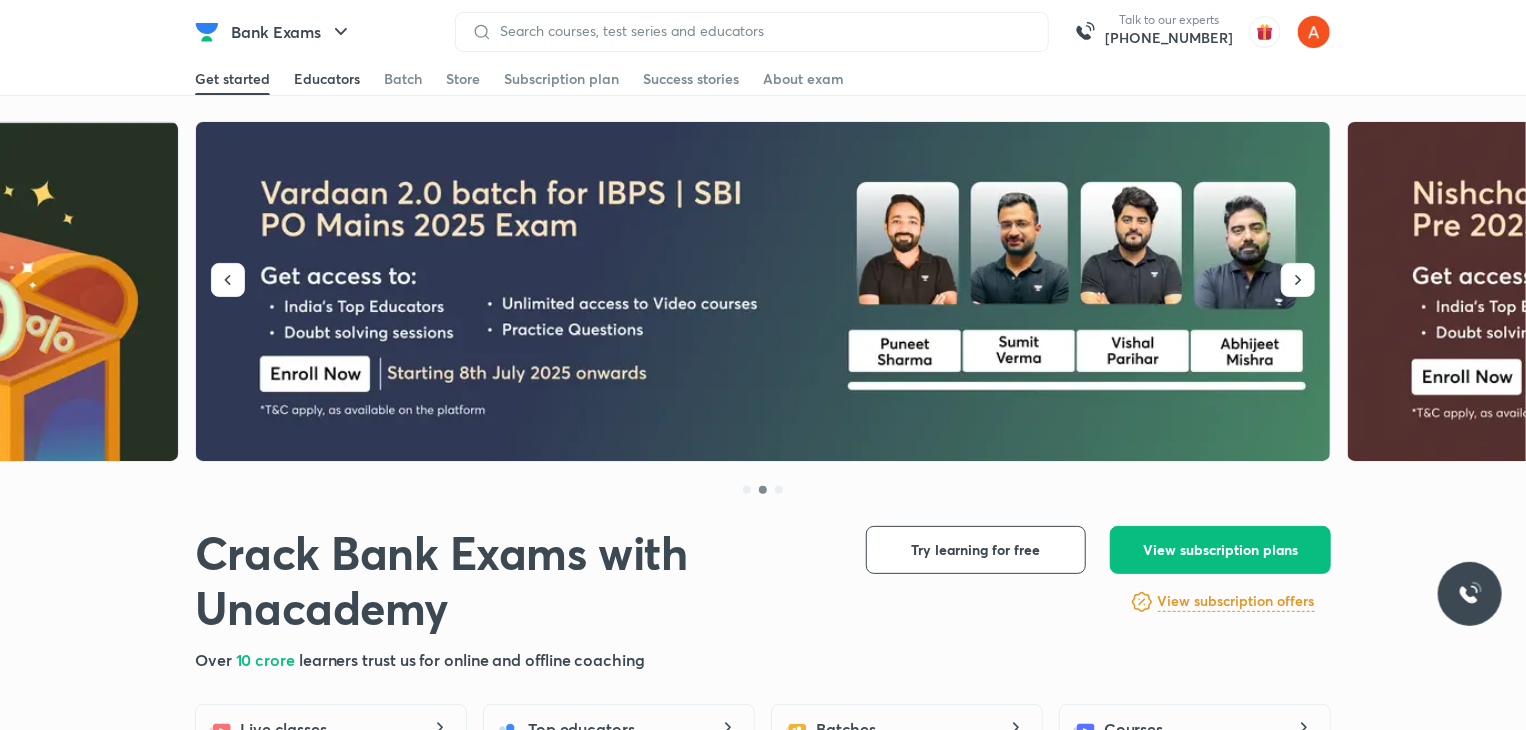 click on "Educators" at bounding box center (327, 79) 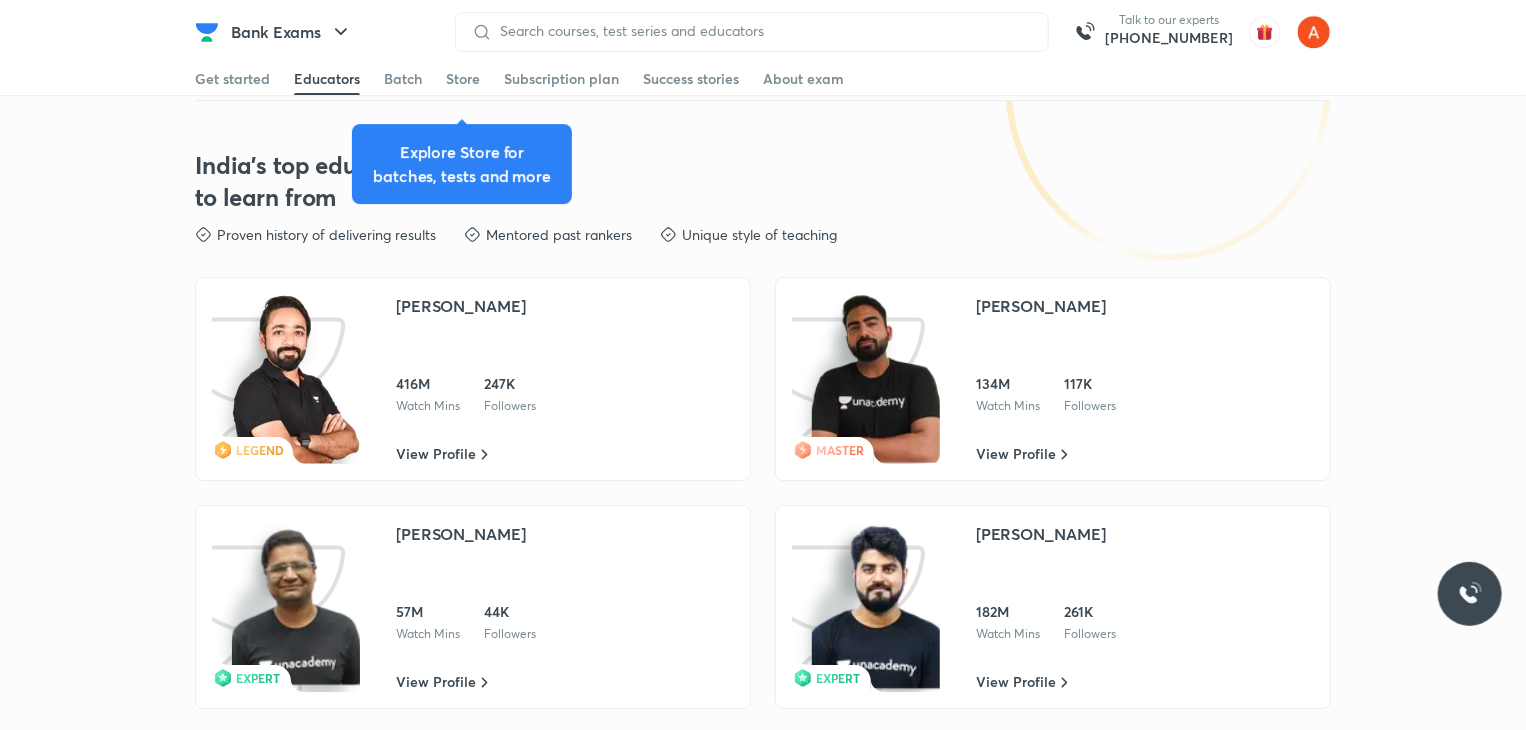scroll, scrollTop: 3271, scrollLeft: 0, axis: vertical 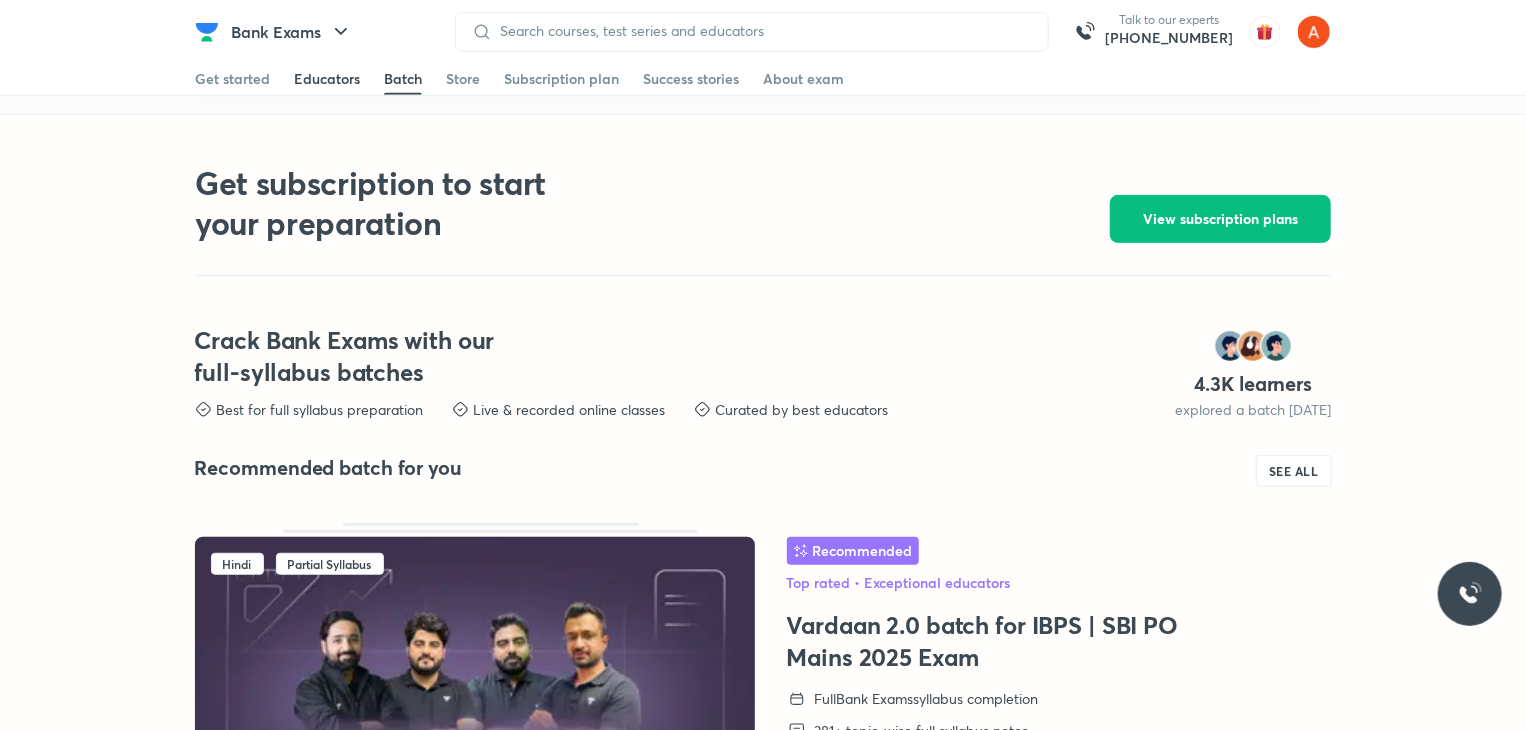 click on "Educators" at bounding box center [327, 79] 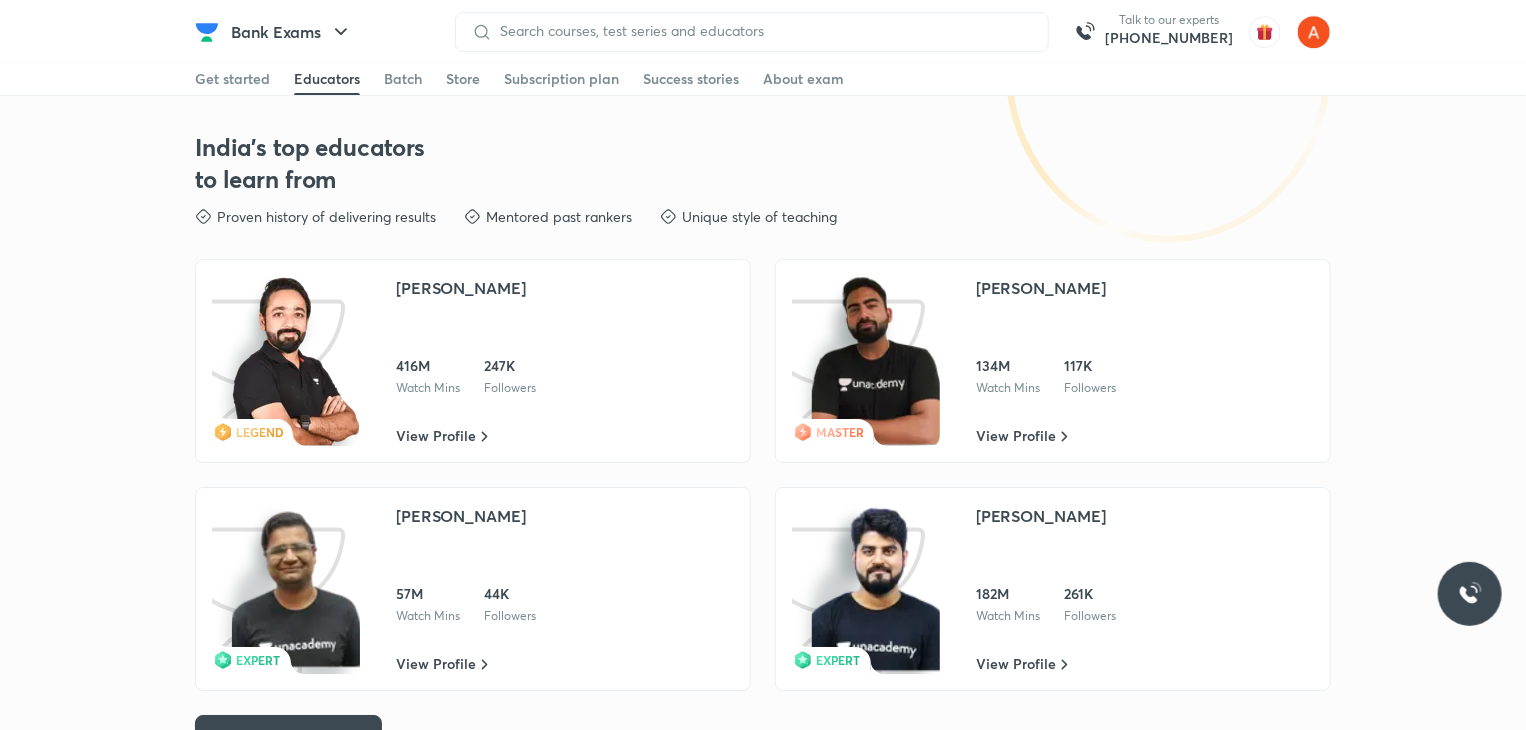 scroll, scrollTop: 3271, scrollLeft: 0, axis: vertical 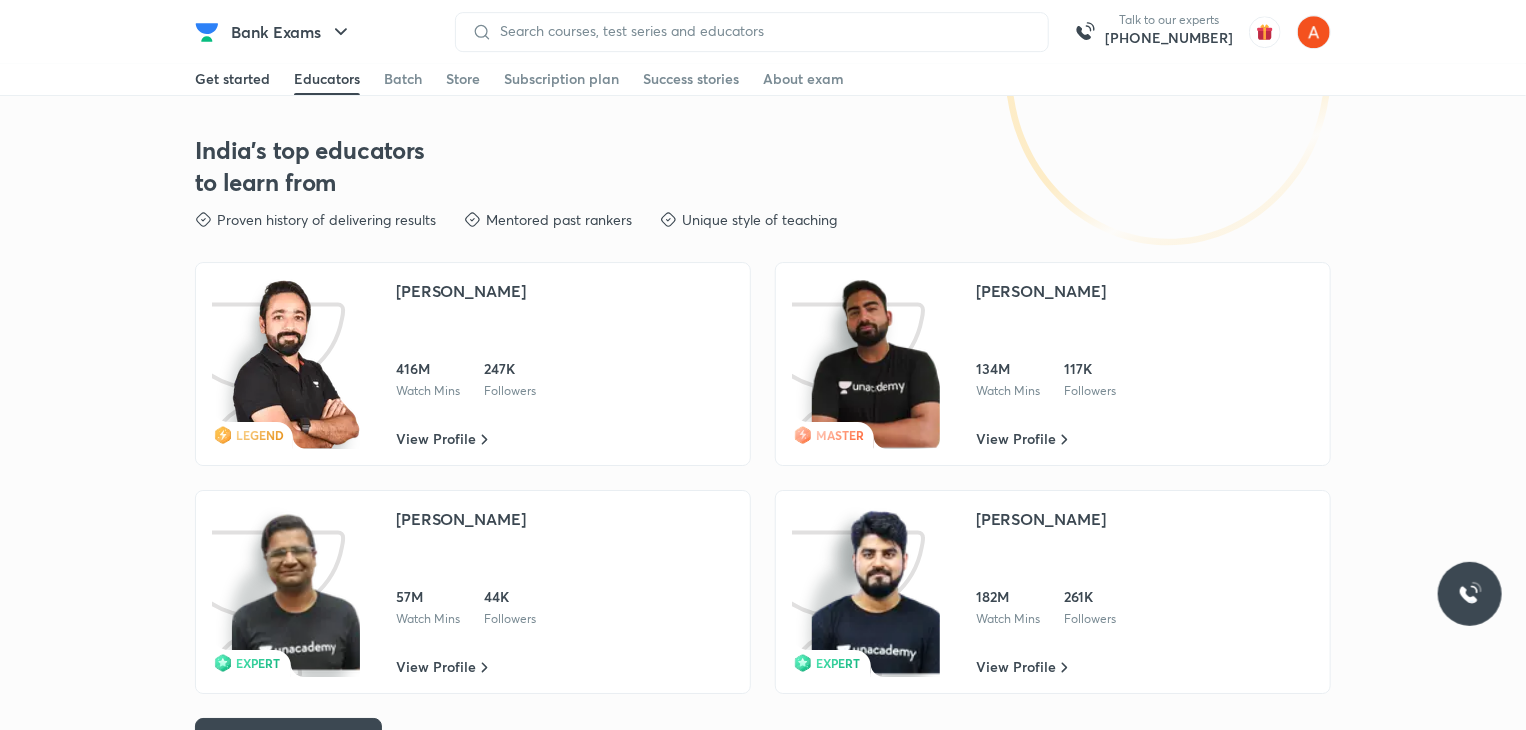 click on "Get started" at bounding box center [232, 79] 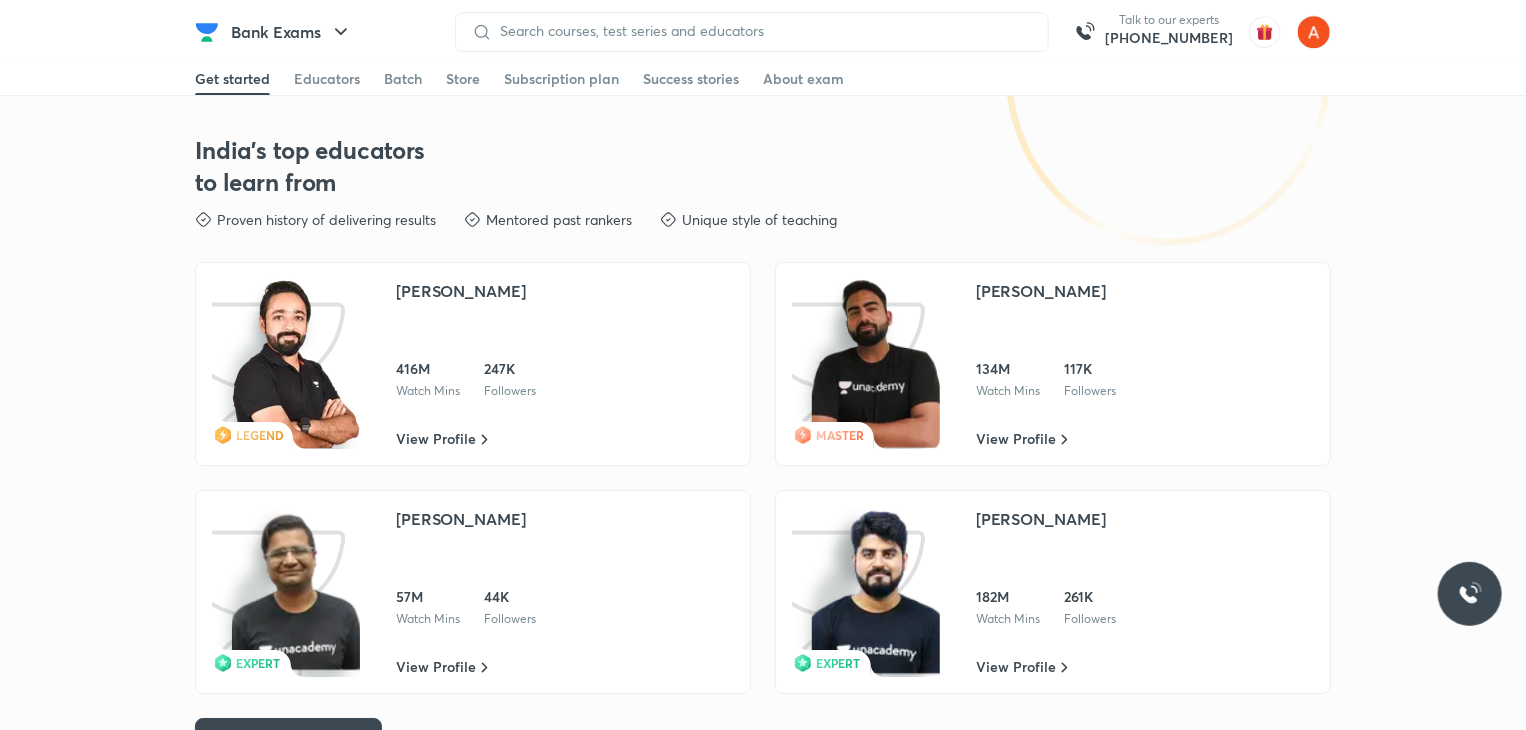 scroll, scrollTop: 0, scrollLeft: 0, axis: both 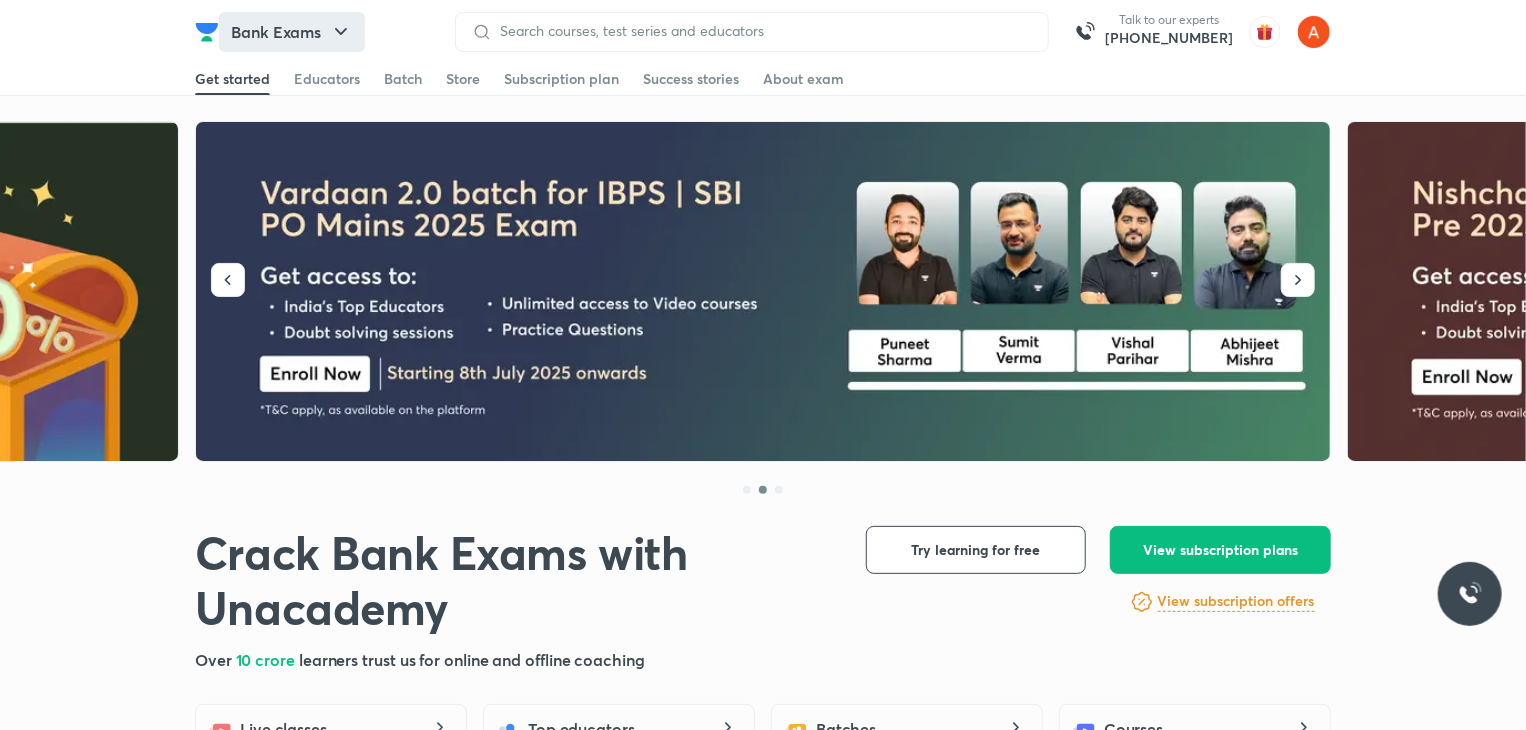 click 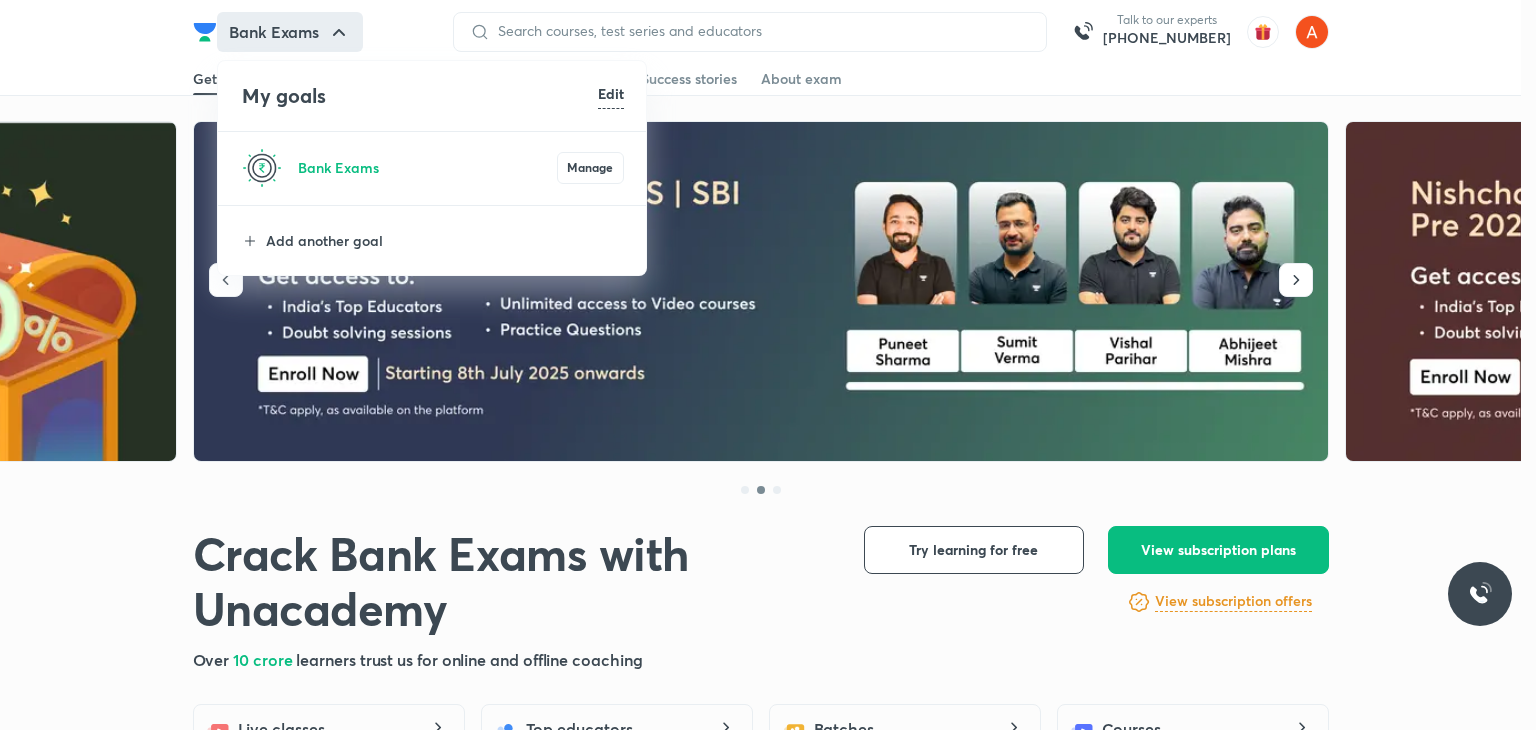 click at bounding box center (768, 365) 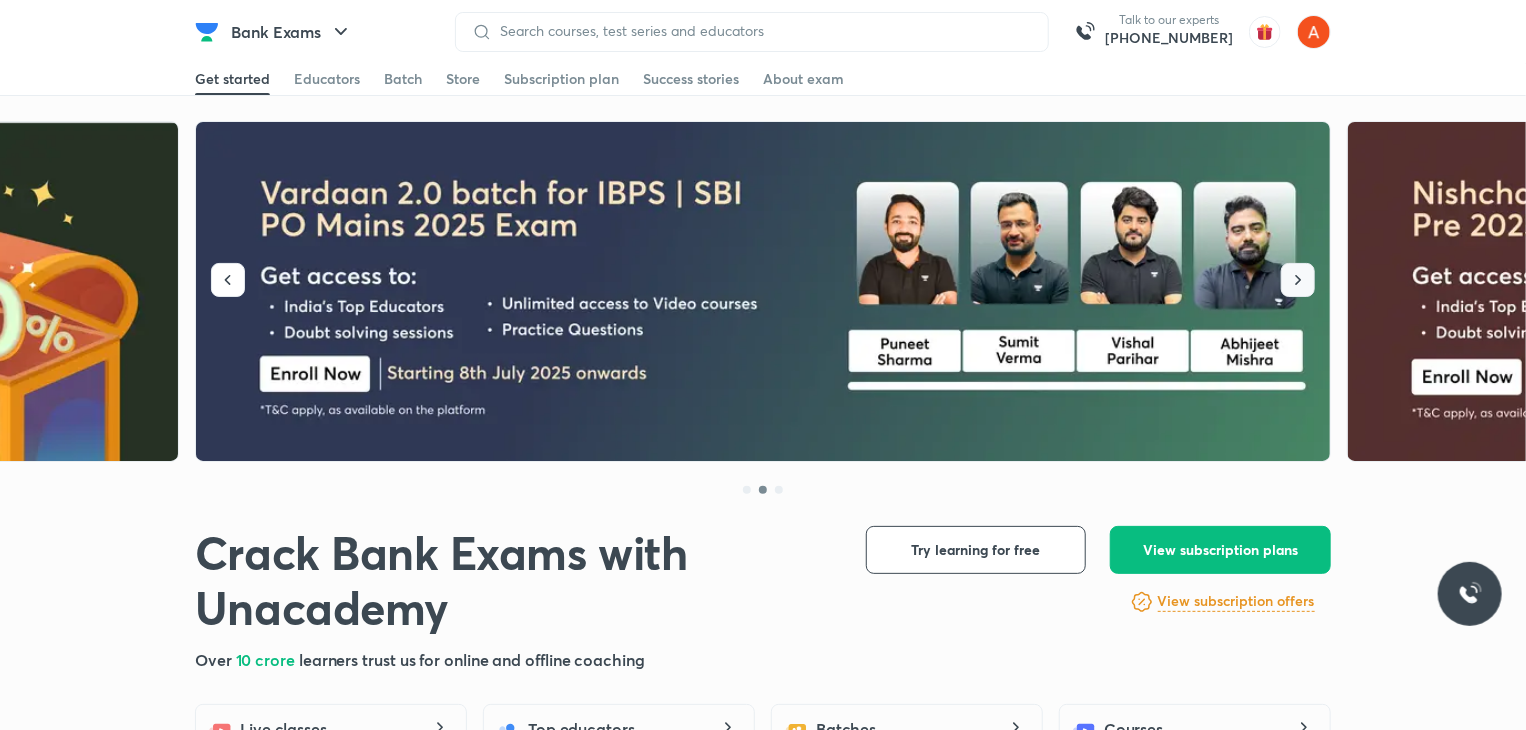click 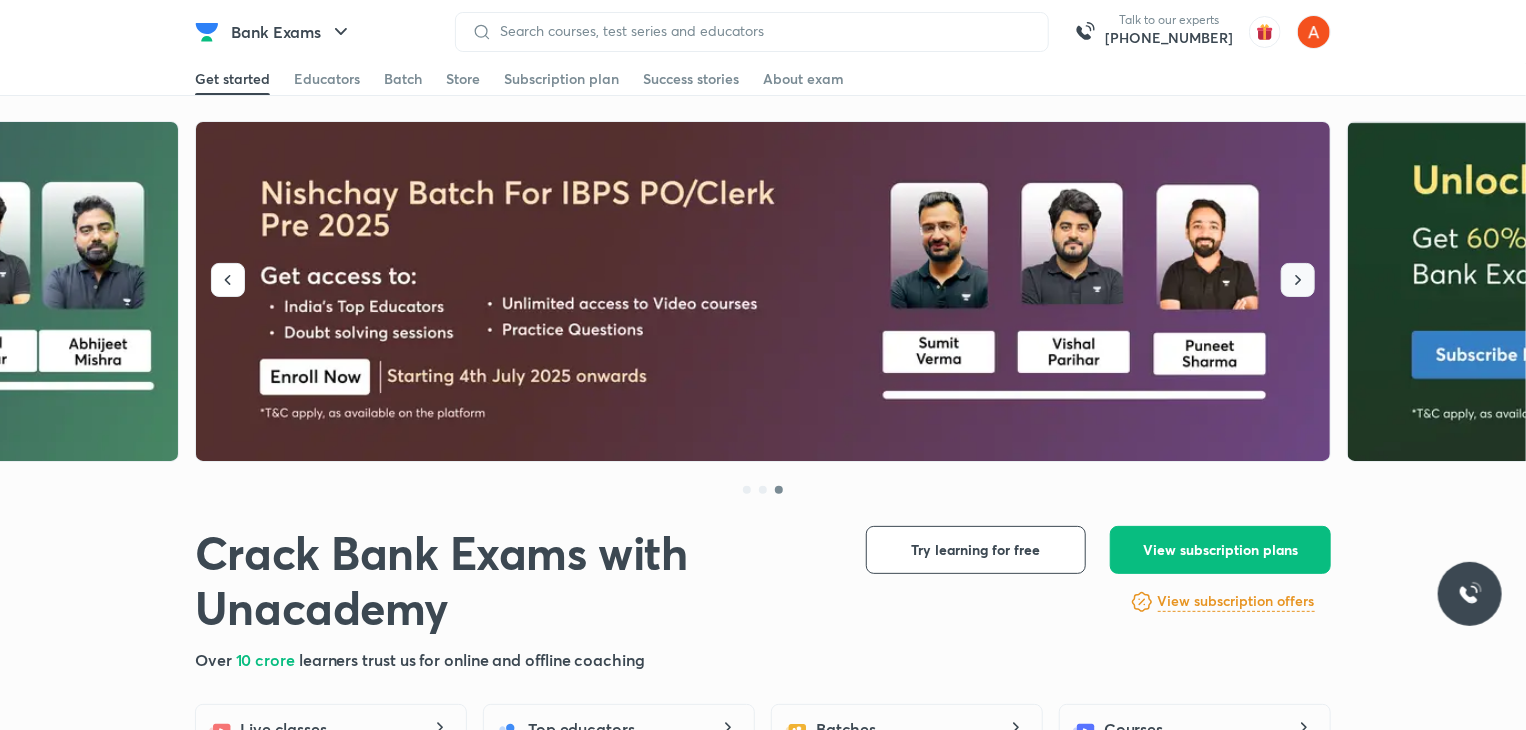 click 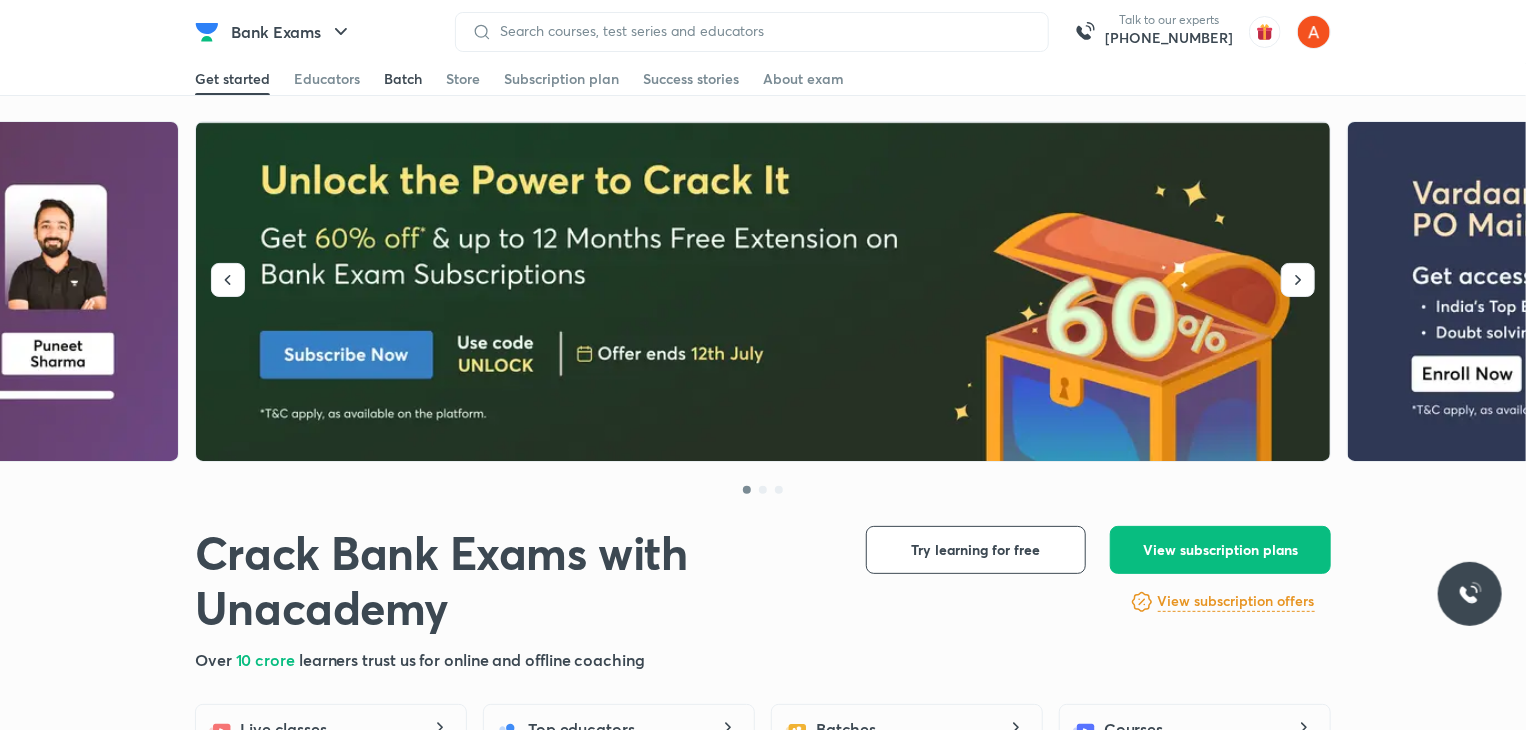 click on "Batch" at bounding box center [403, 79] 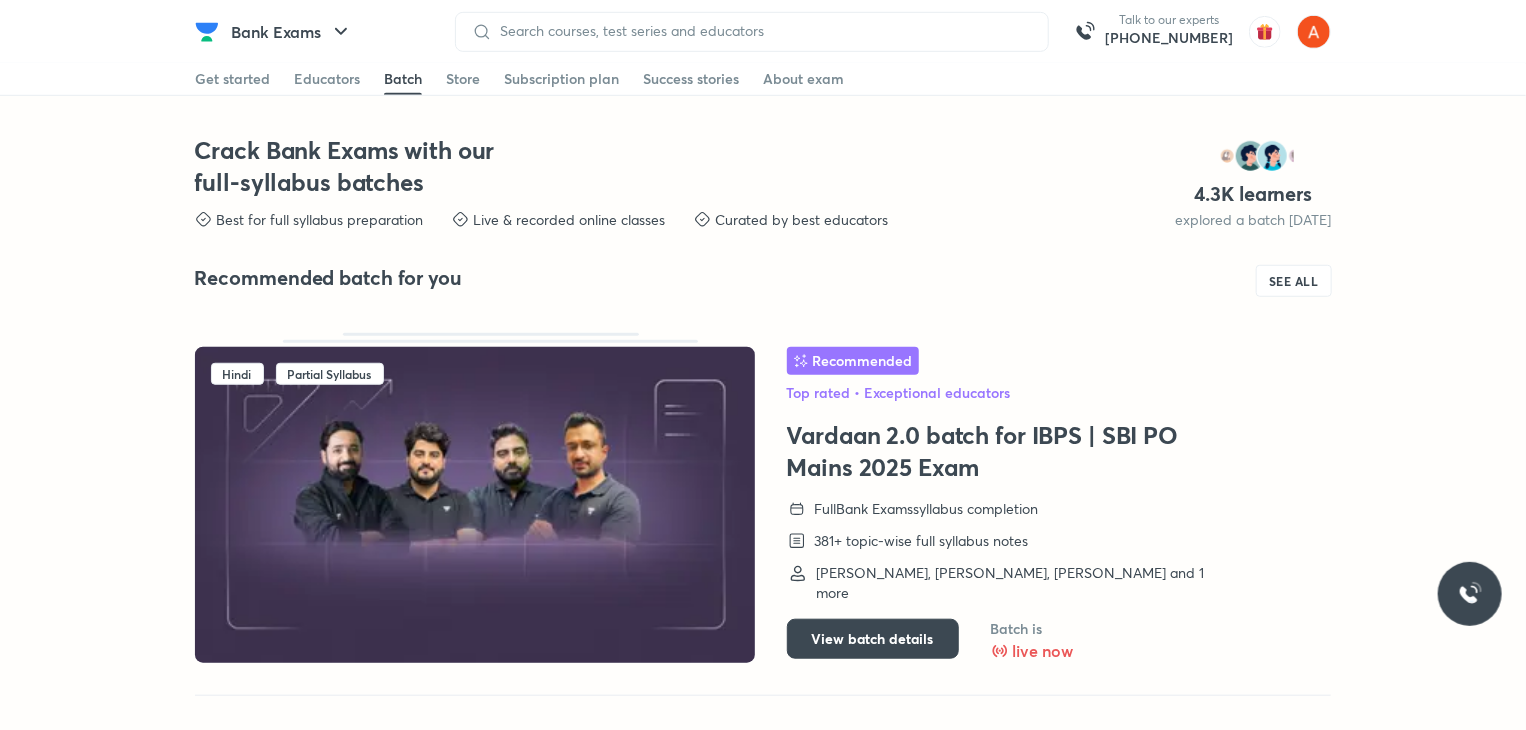scroll, scrollTop: 4452, scrollLeft: 0, axis: vertical 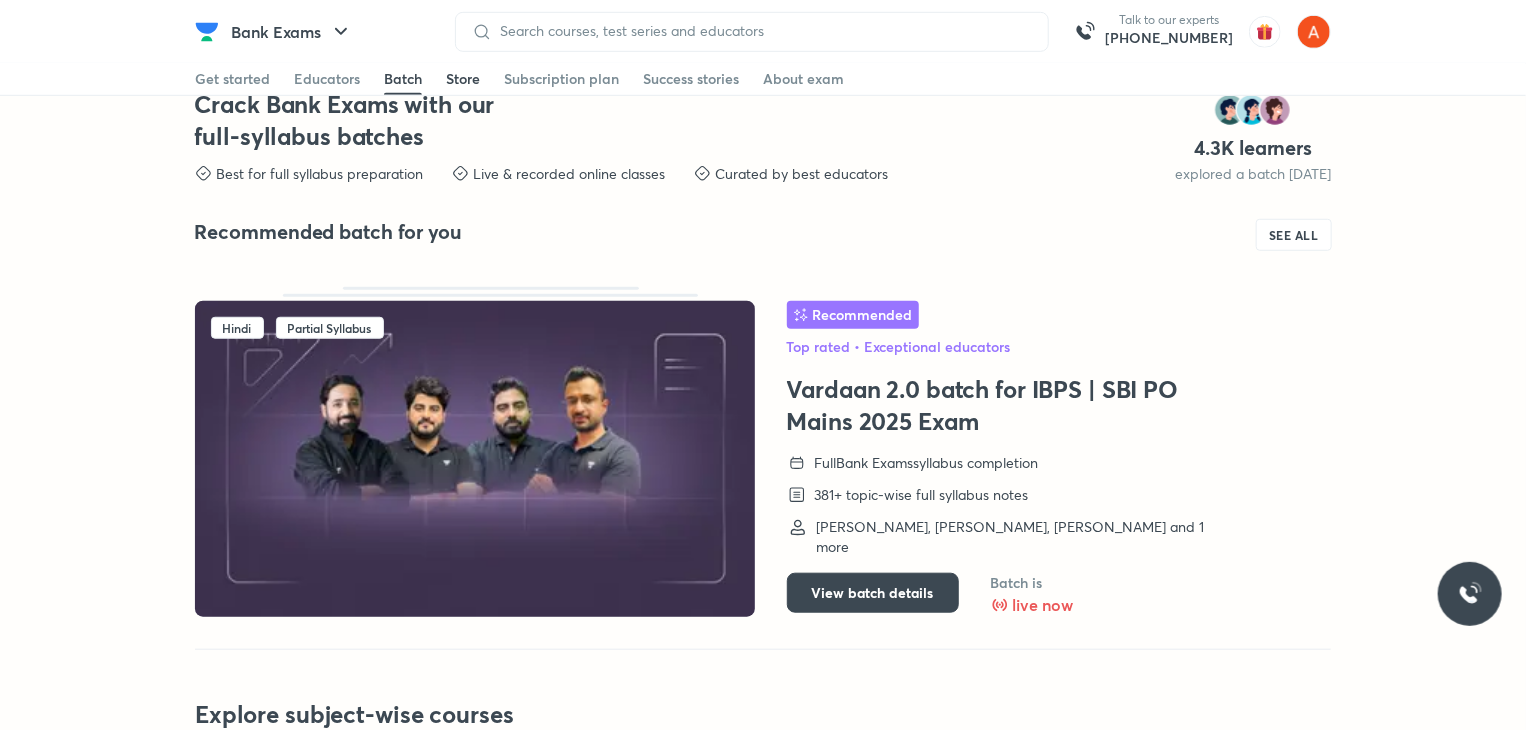 click on "Store" at bounding box center (463, 79) 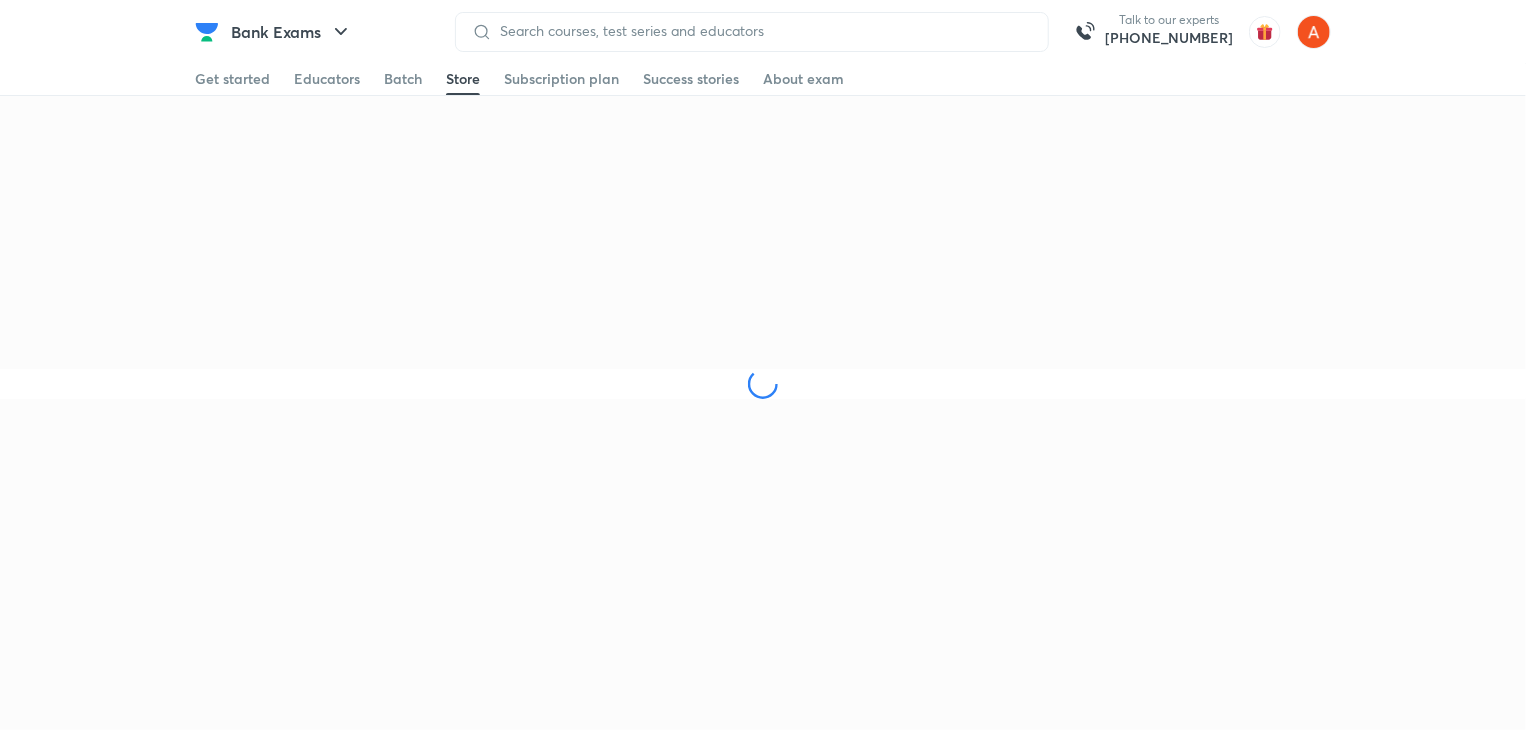 scroll, scrollTop: 0, scrollLeft: 0, axis: both 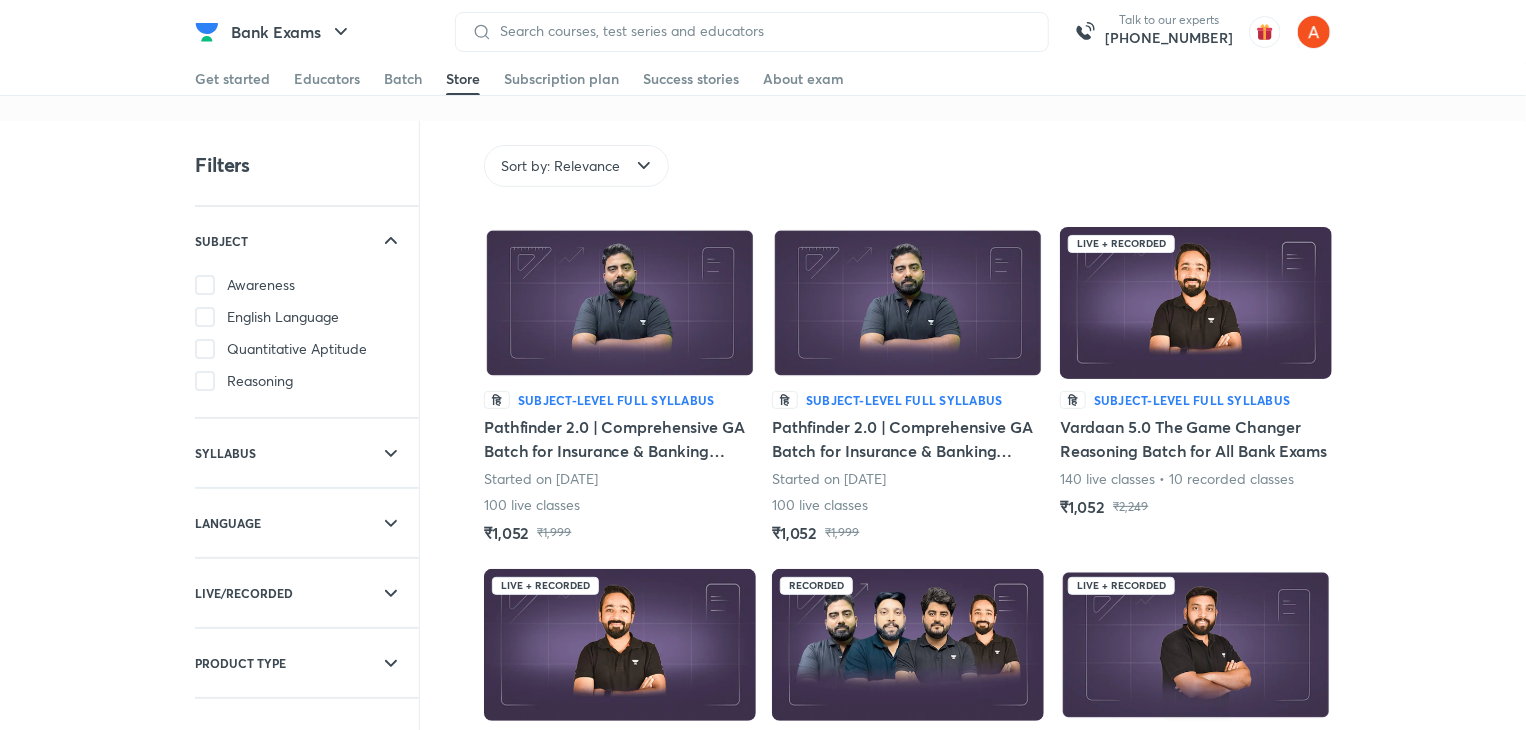 click 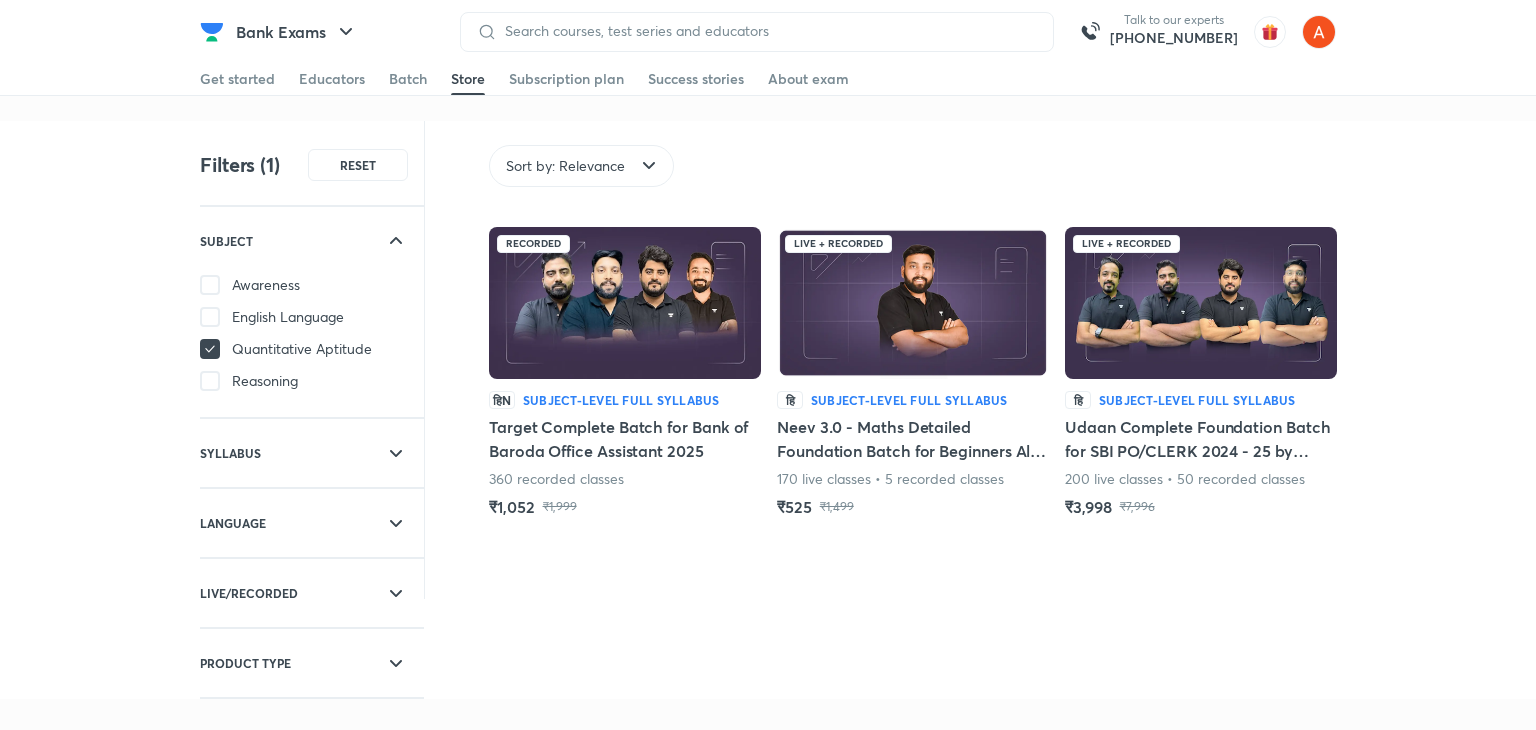 click 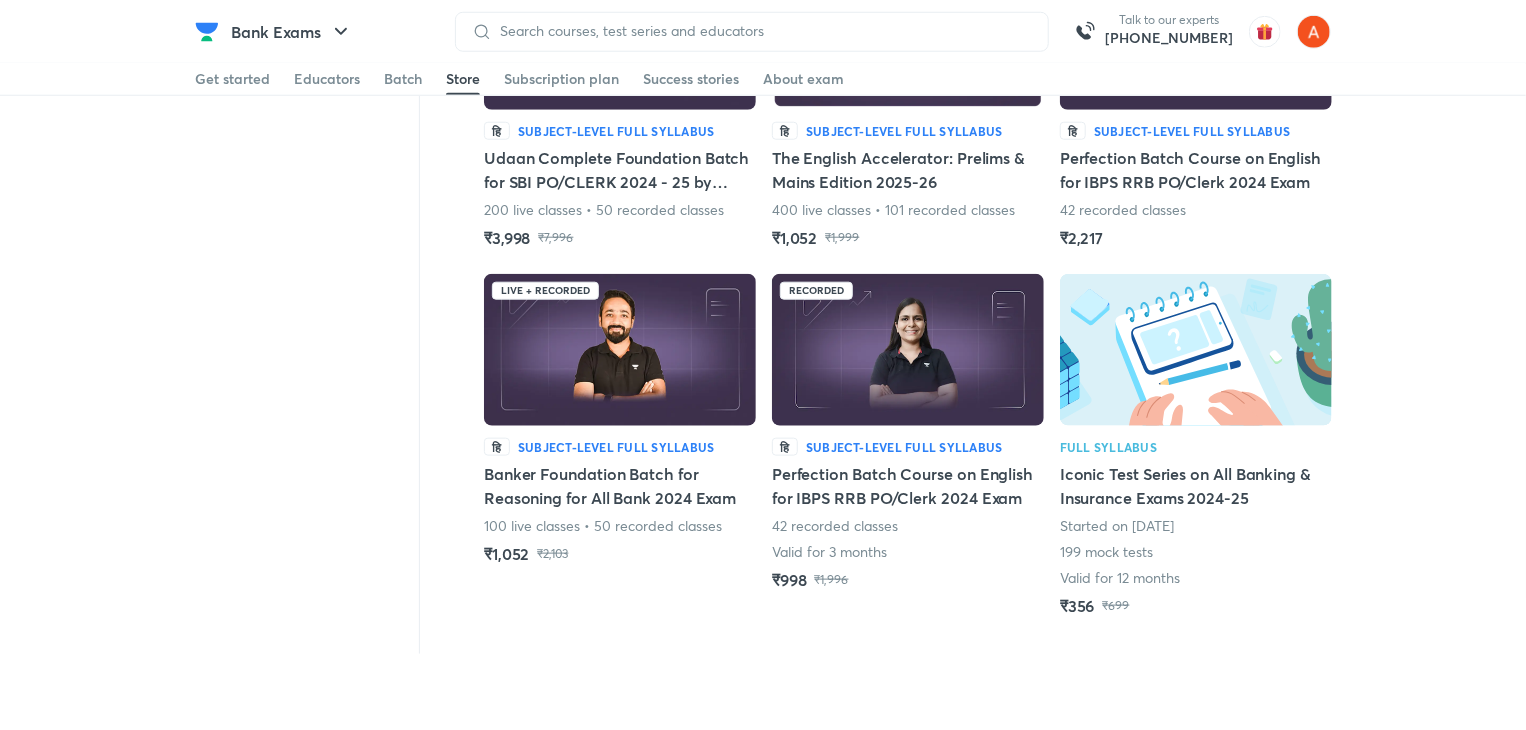 scroll, scrollTop: 951, scrollLeft: 0, axis: vertical 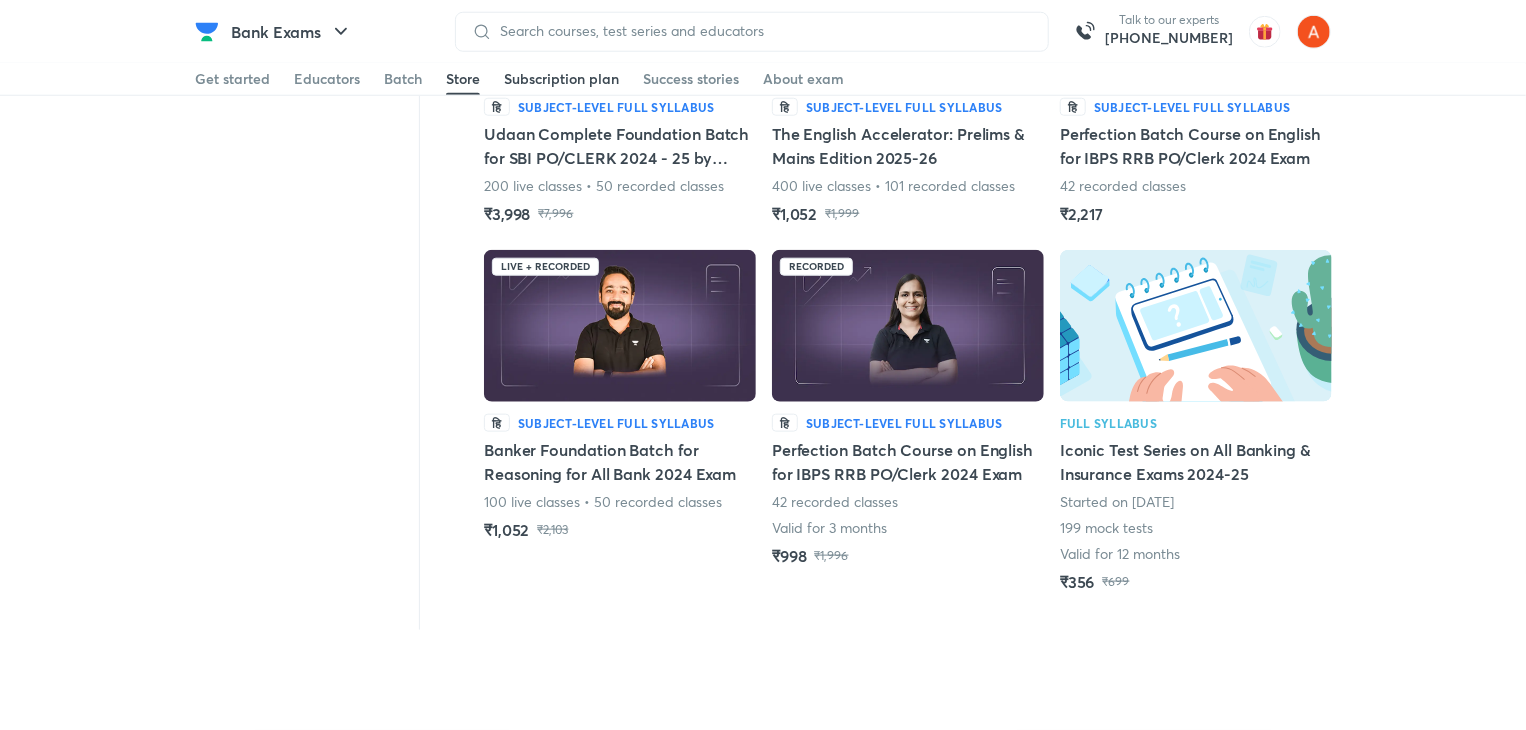 click on "Subscription plan" at bounding box center (561, 79) 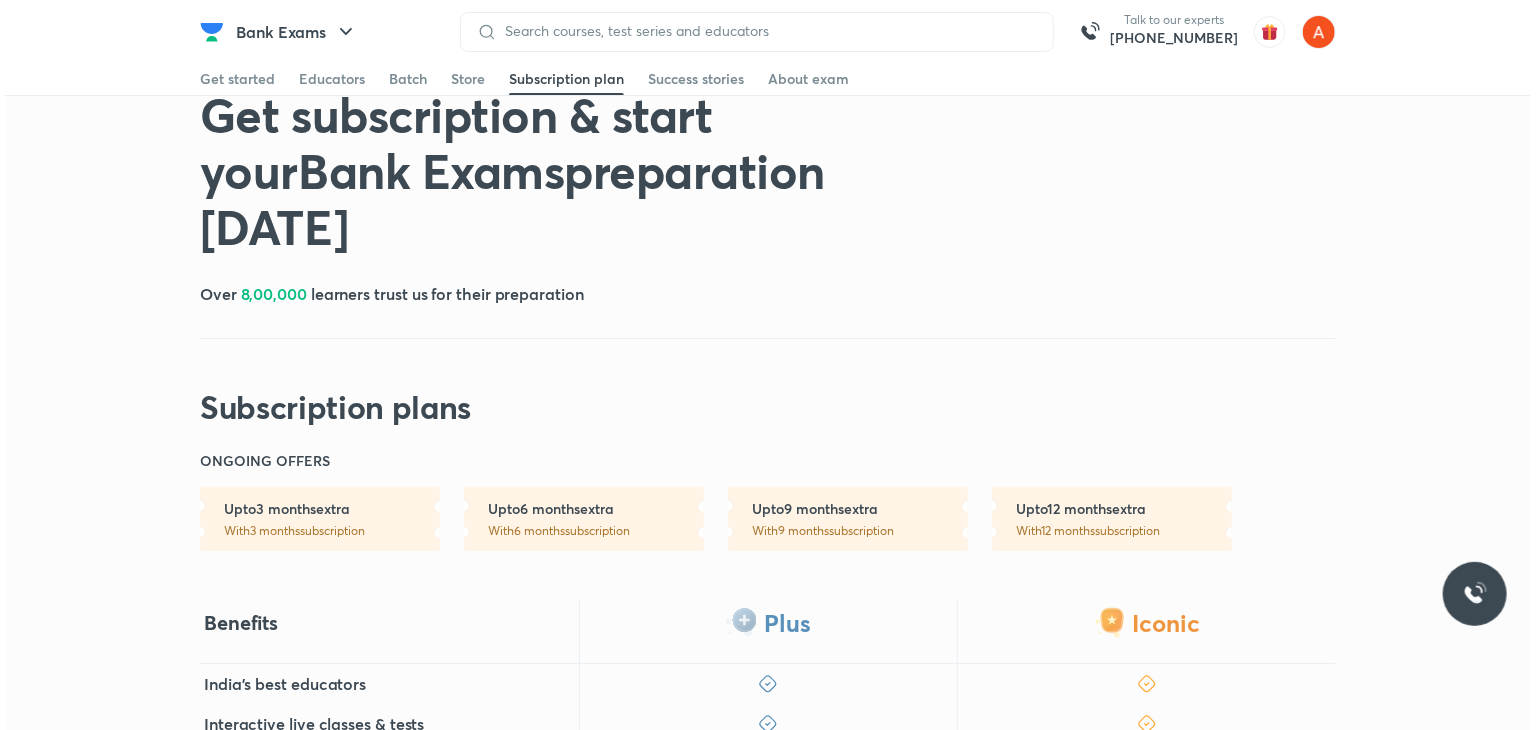 scroll, scrollTop: 40, scrollLeft: 0, axis: vertical 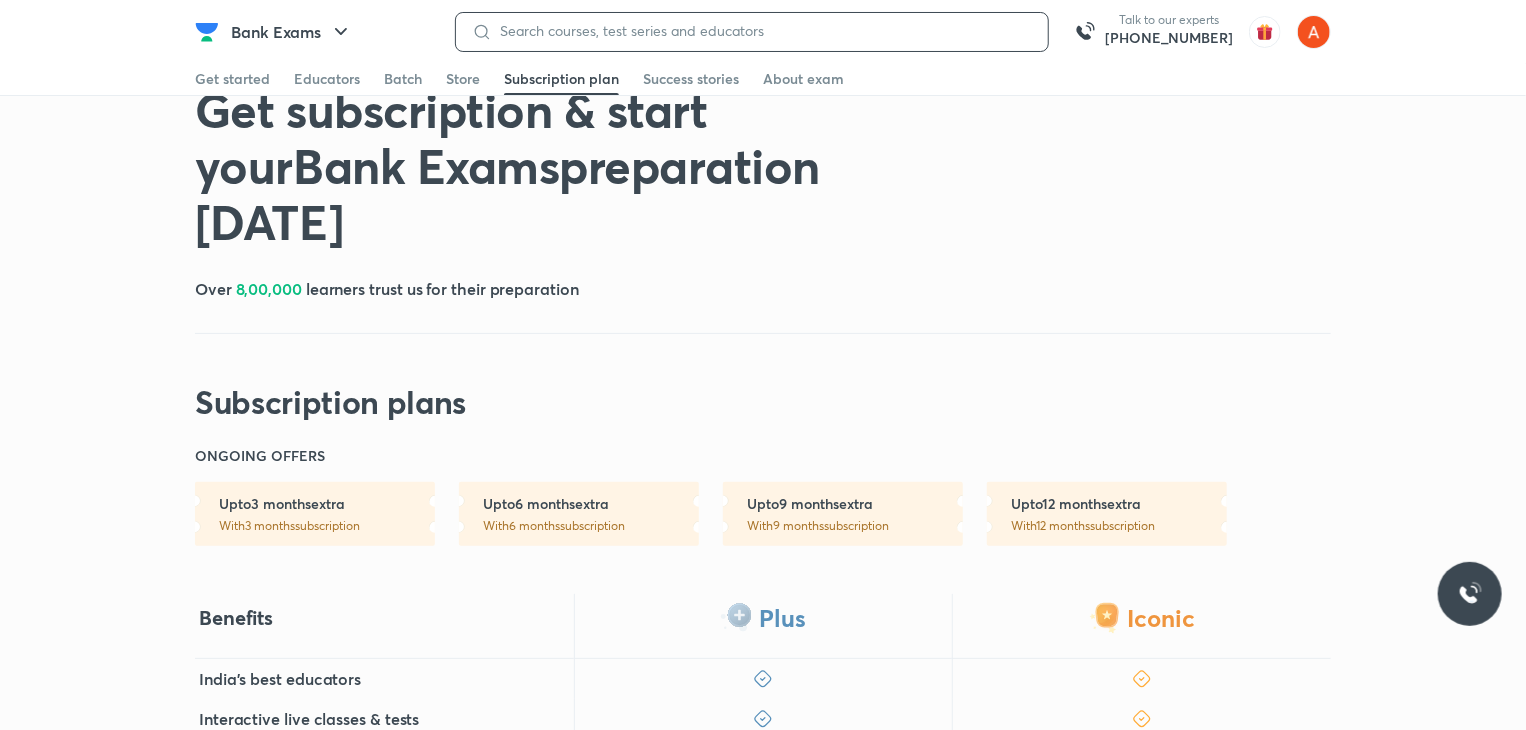 click at bounding box center [762, 31] 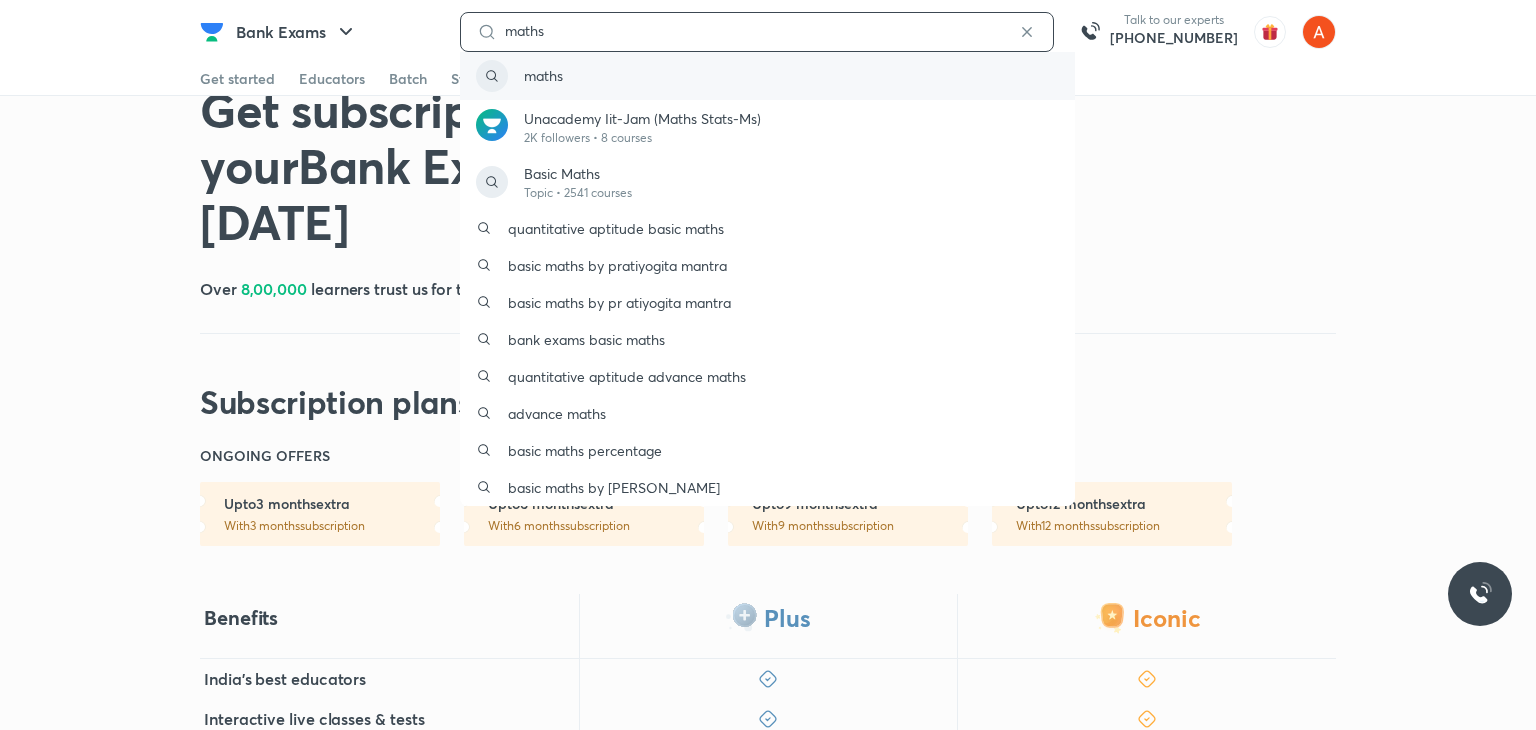 type on "maths" 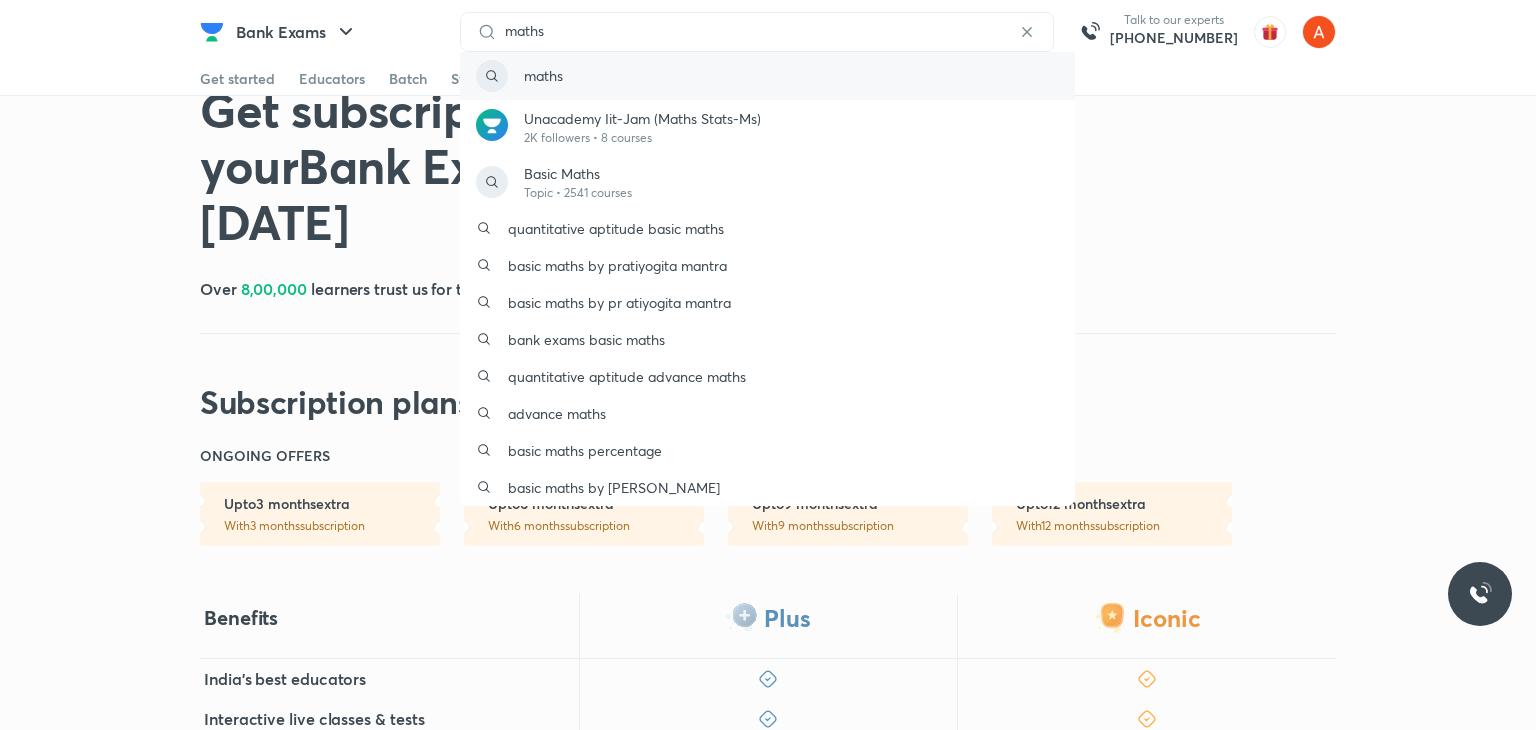 click on "maths" at bounding box center [543, 75] 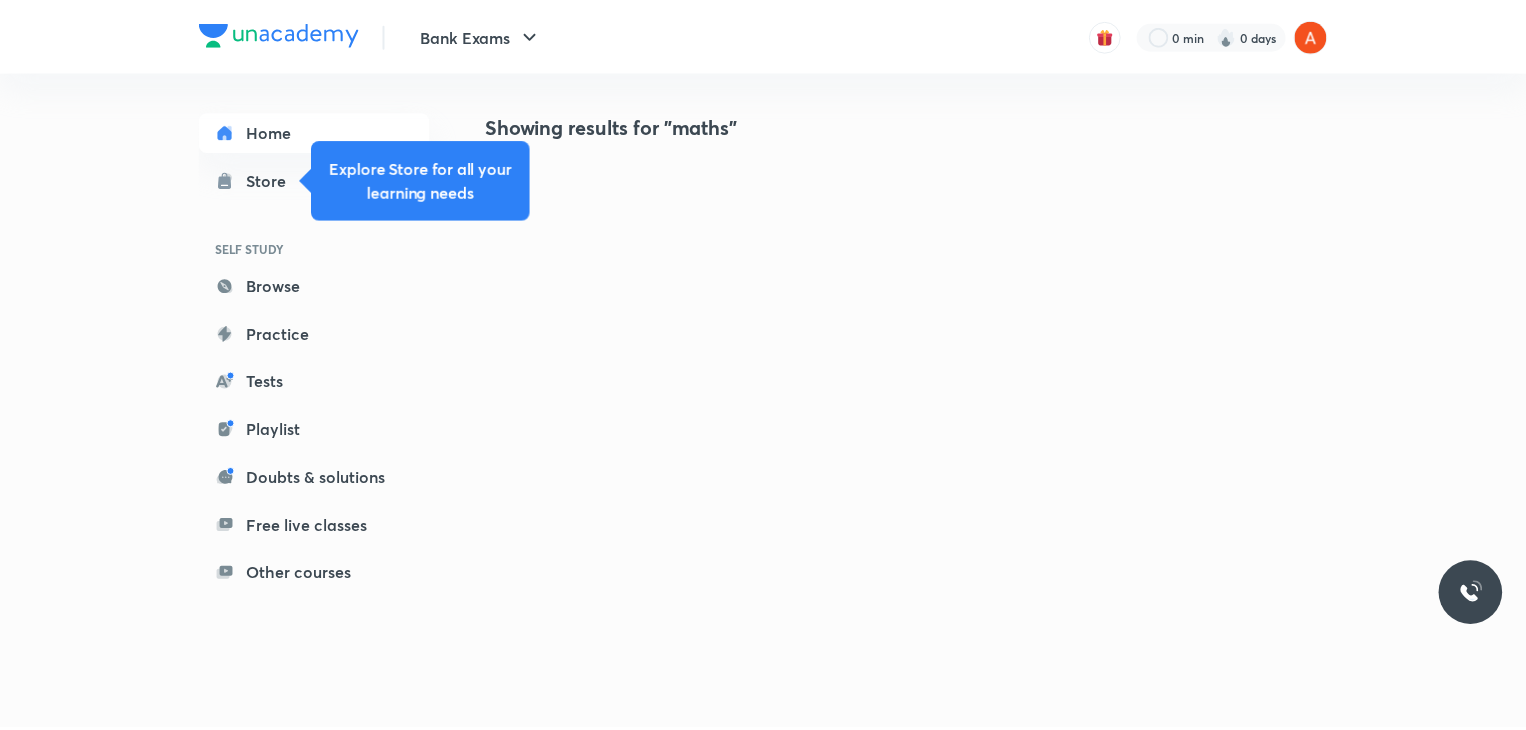 scroll, scrollTop: 0, scrollLeft: 0, axis: both 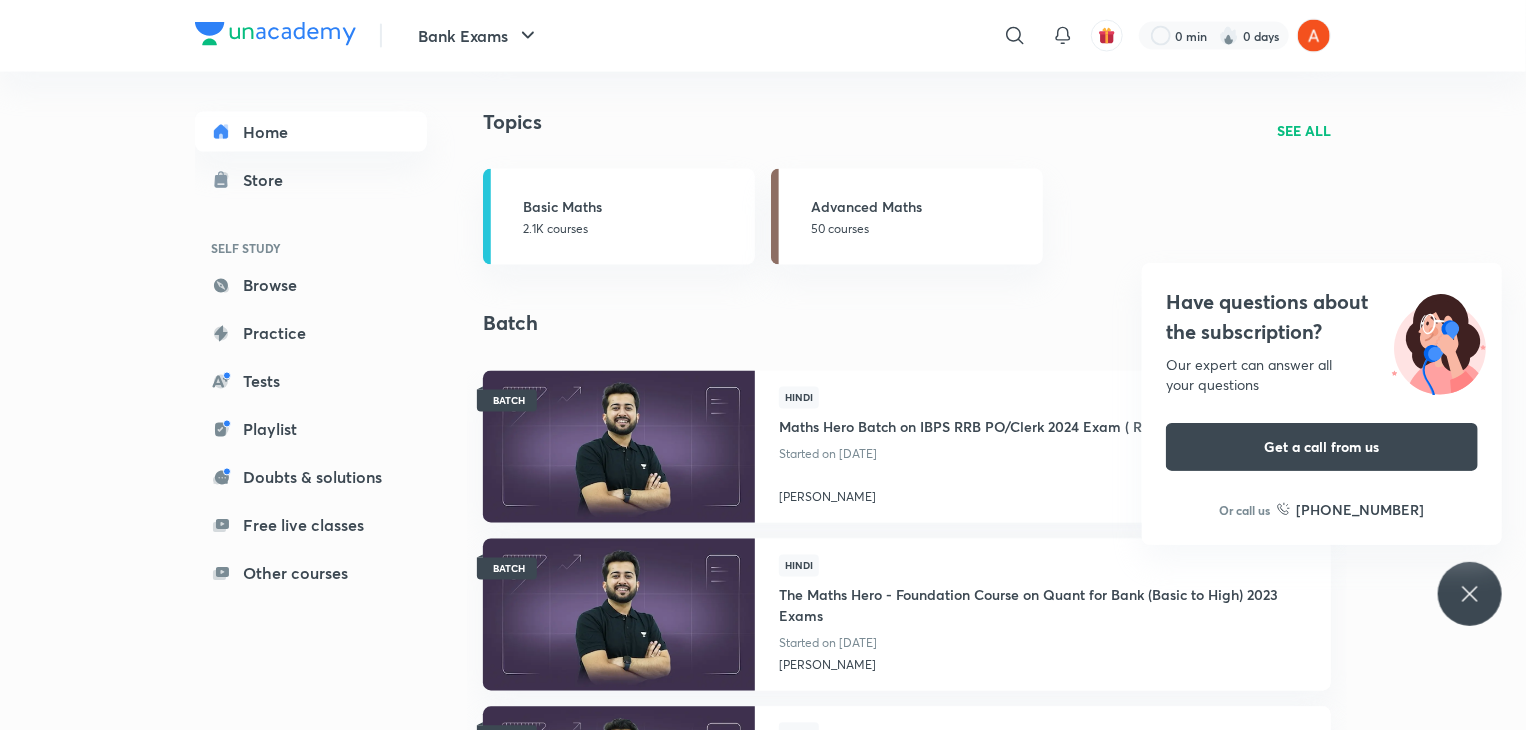 click on "Batch" at bounding box center (510, 324) 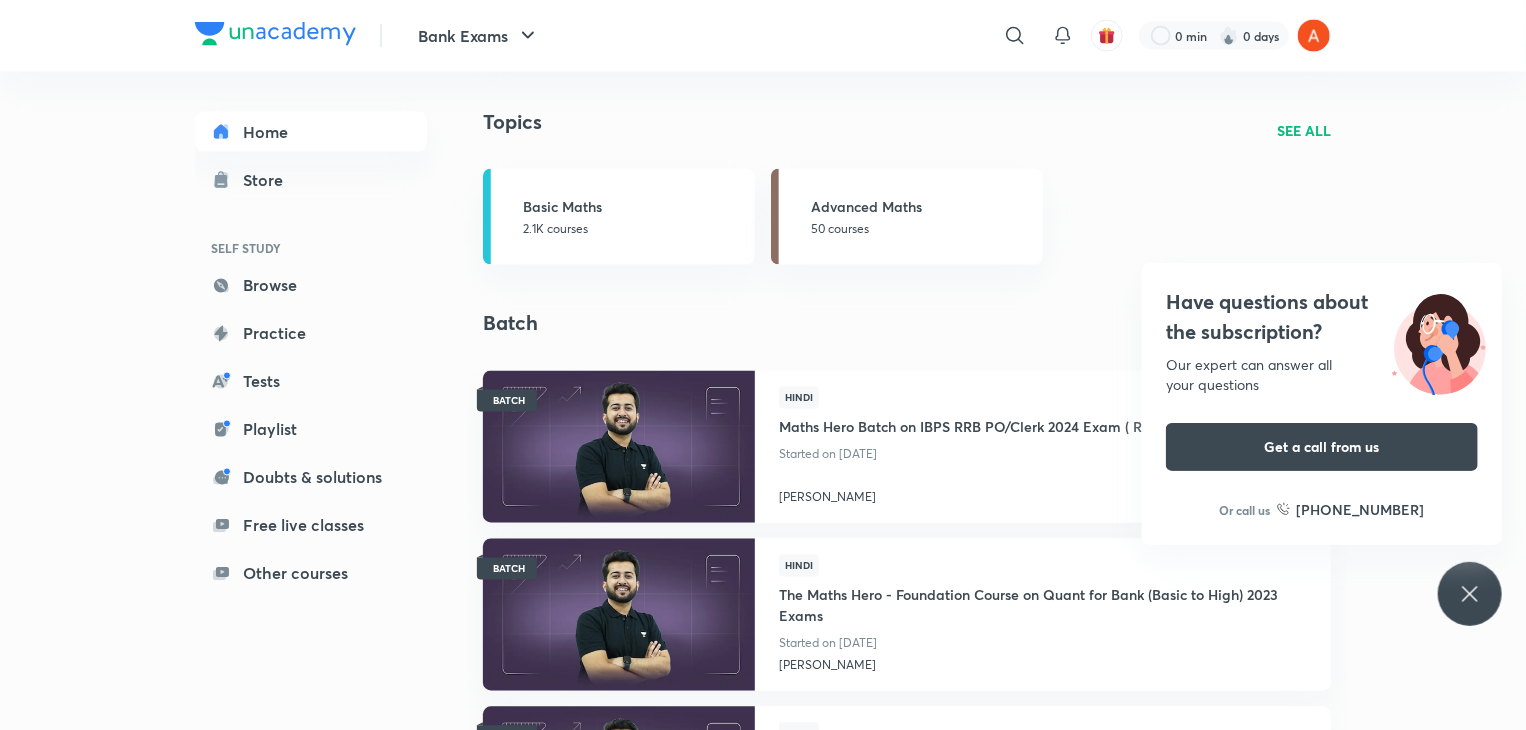 click 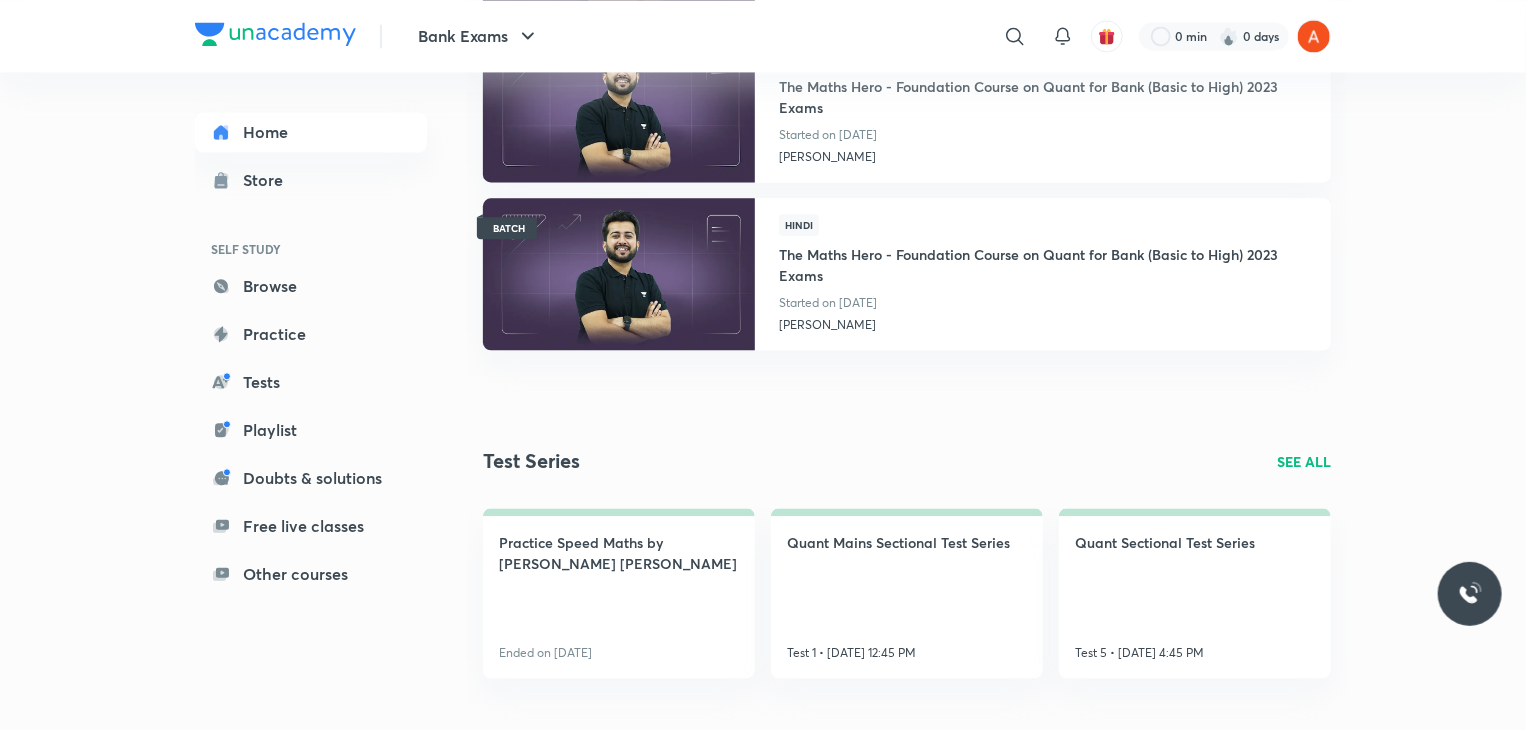 scroll, scrollTop: 1681, scrollLeft: 0, axis: vertical 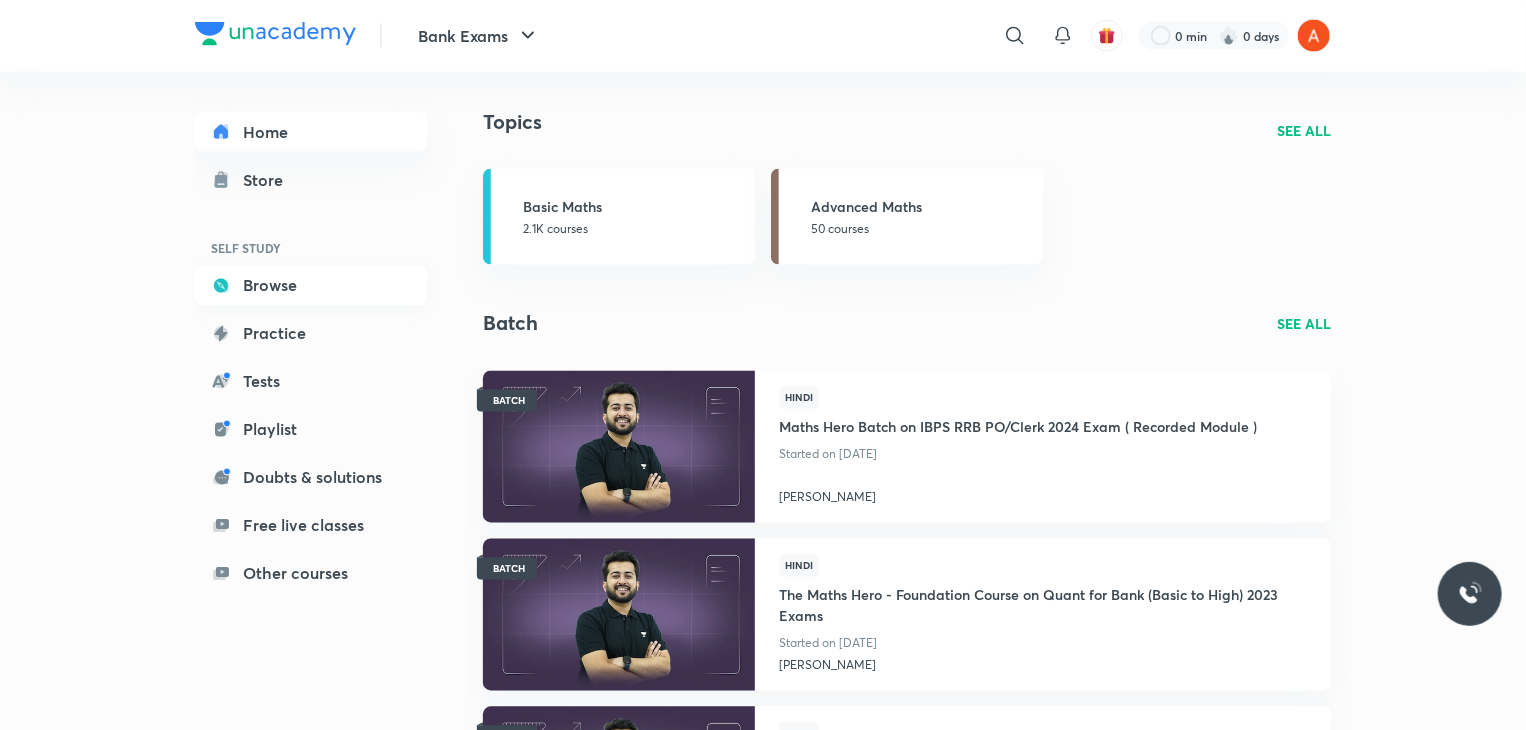 click on "Browse" at bounding box center (311, 286) 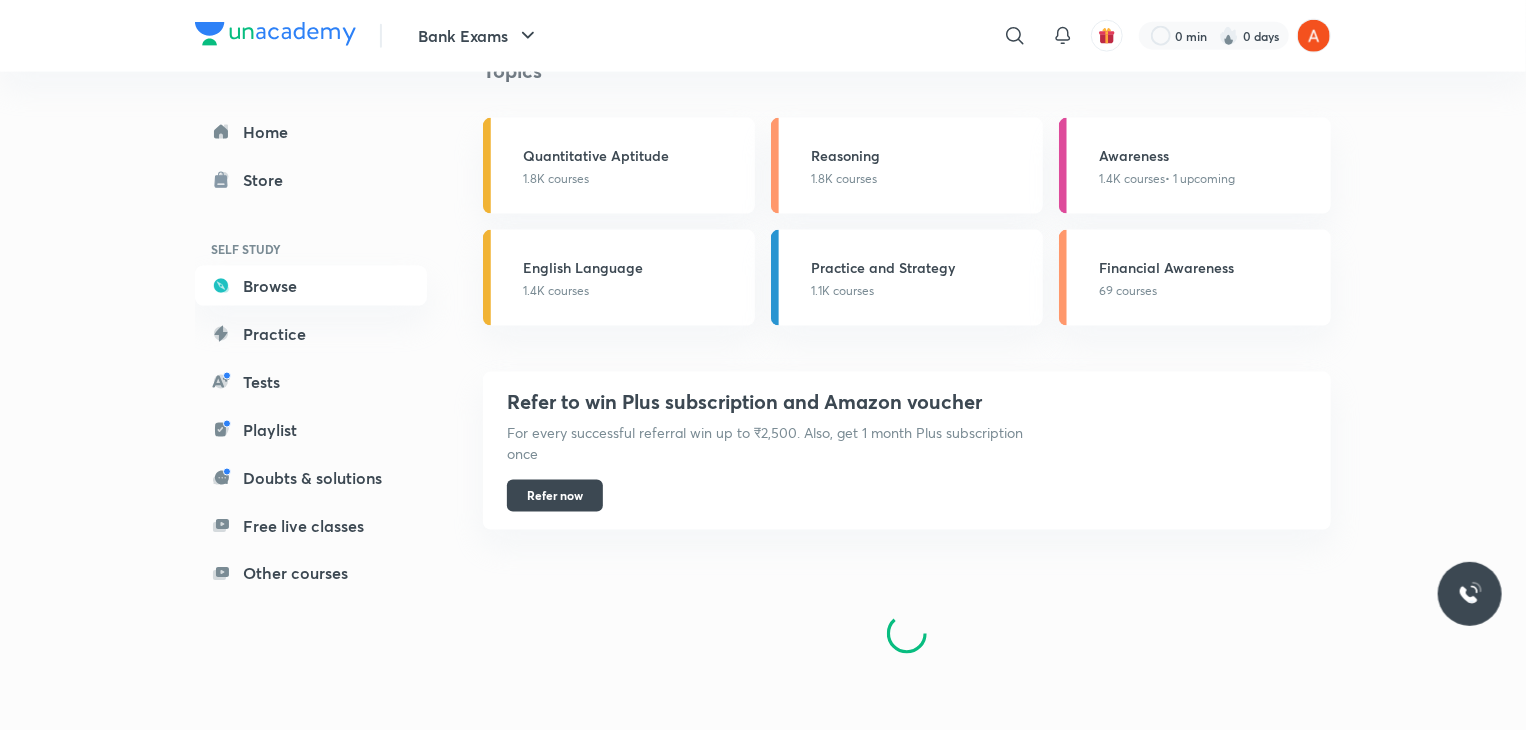 scroll, scrollTop: 0, scrollLeft: 0, axis: both 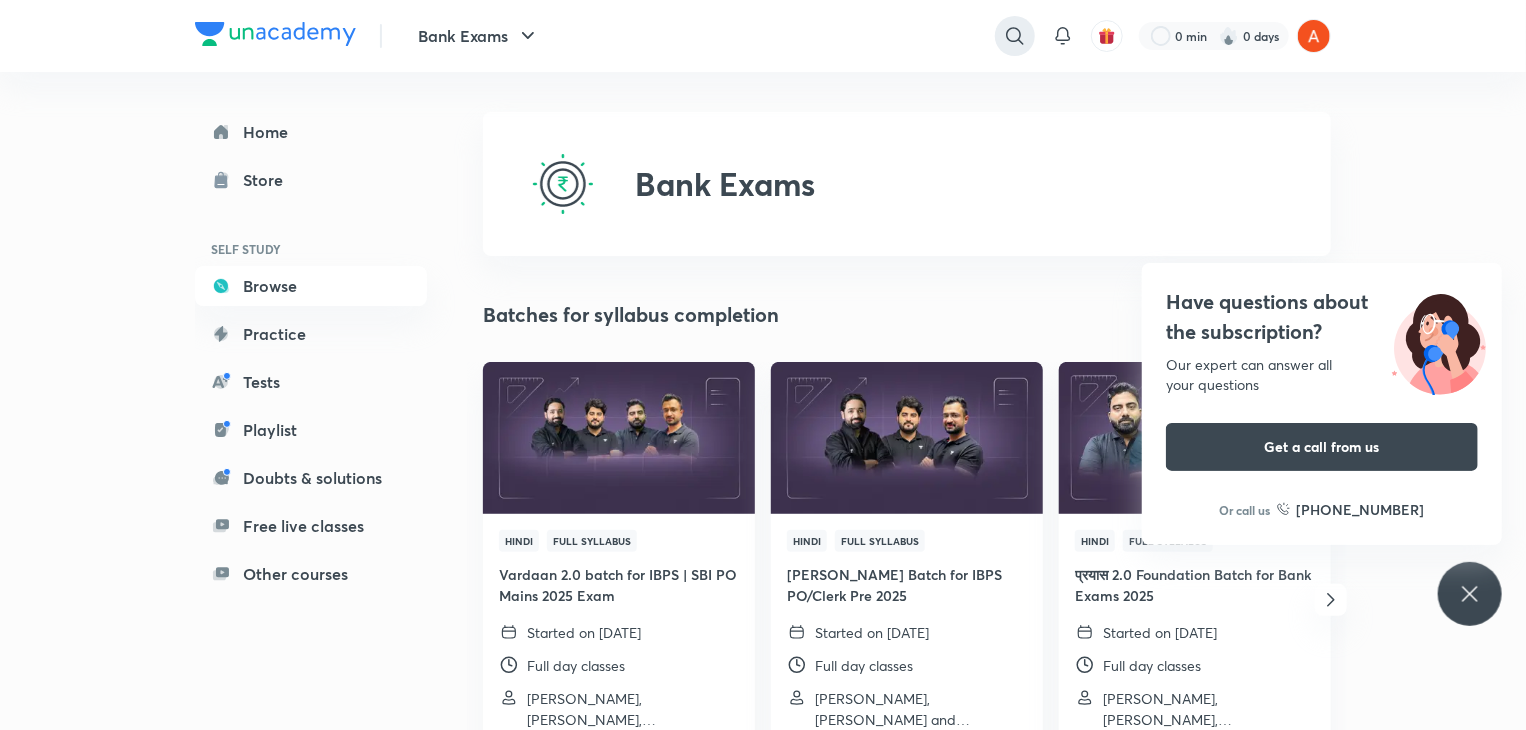 click 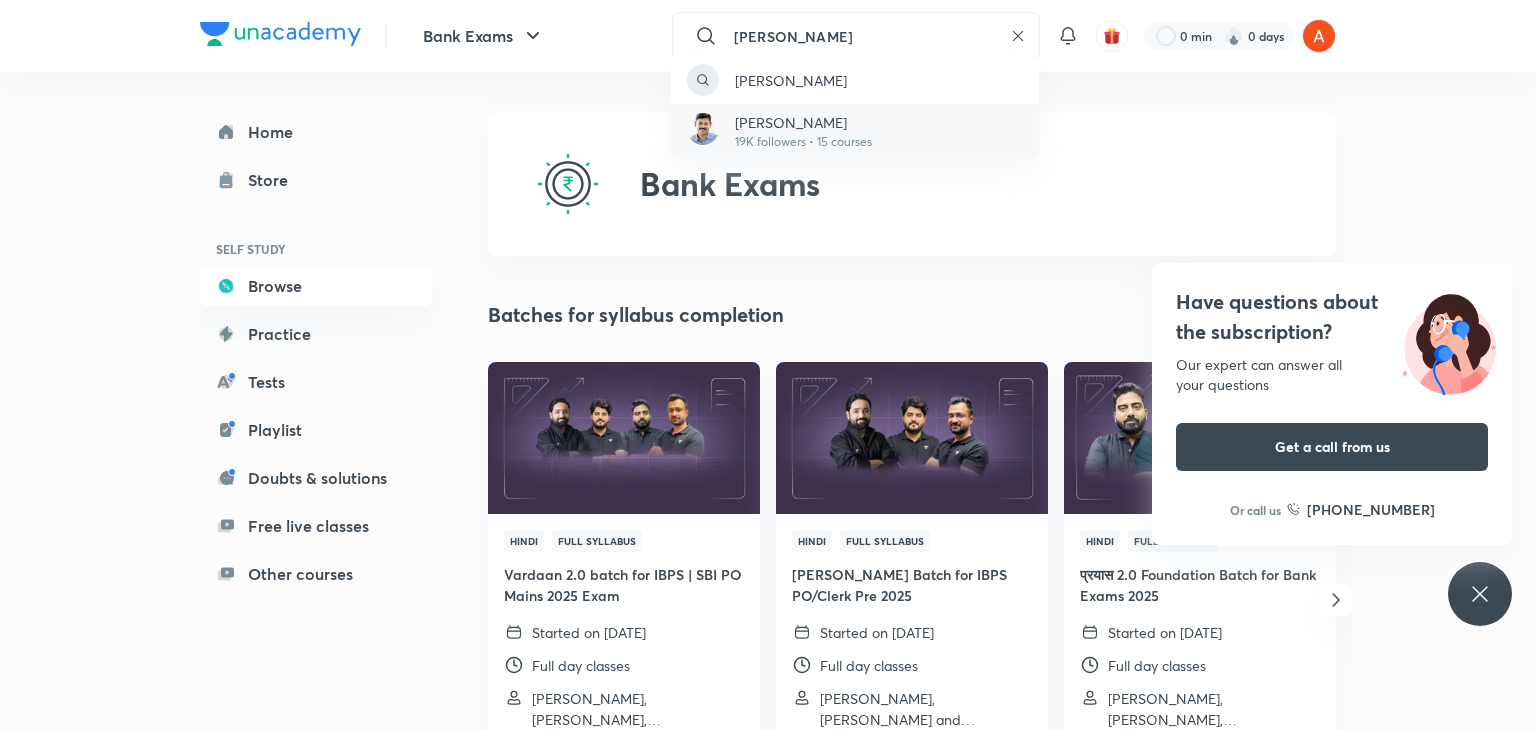 type on "ASHISH ARO" 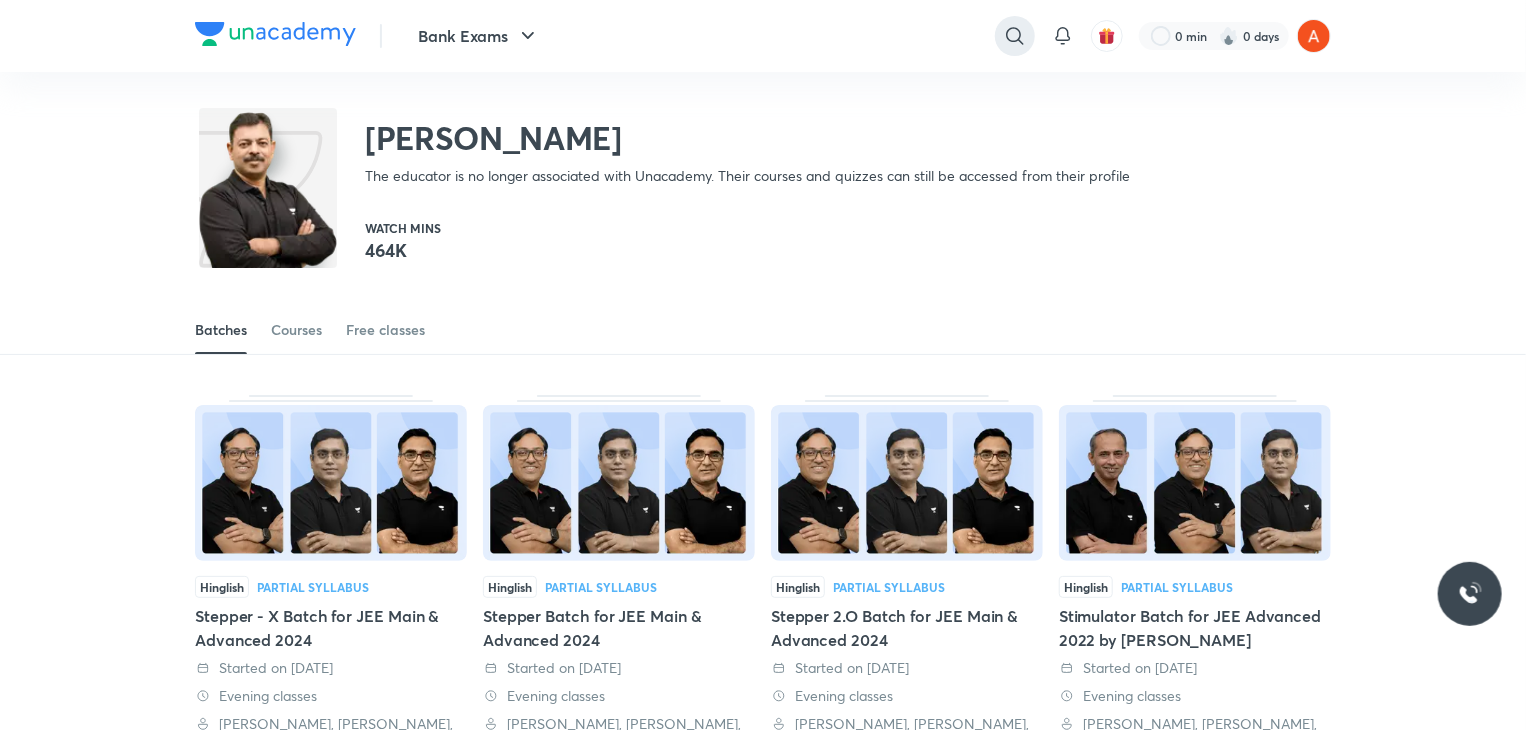 click at bounding box center (1015, 36) 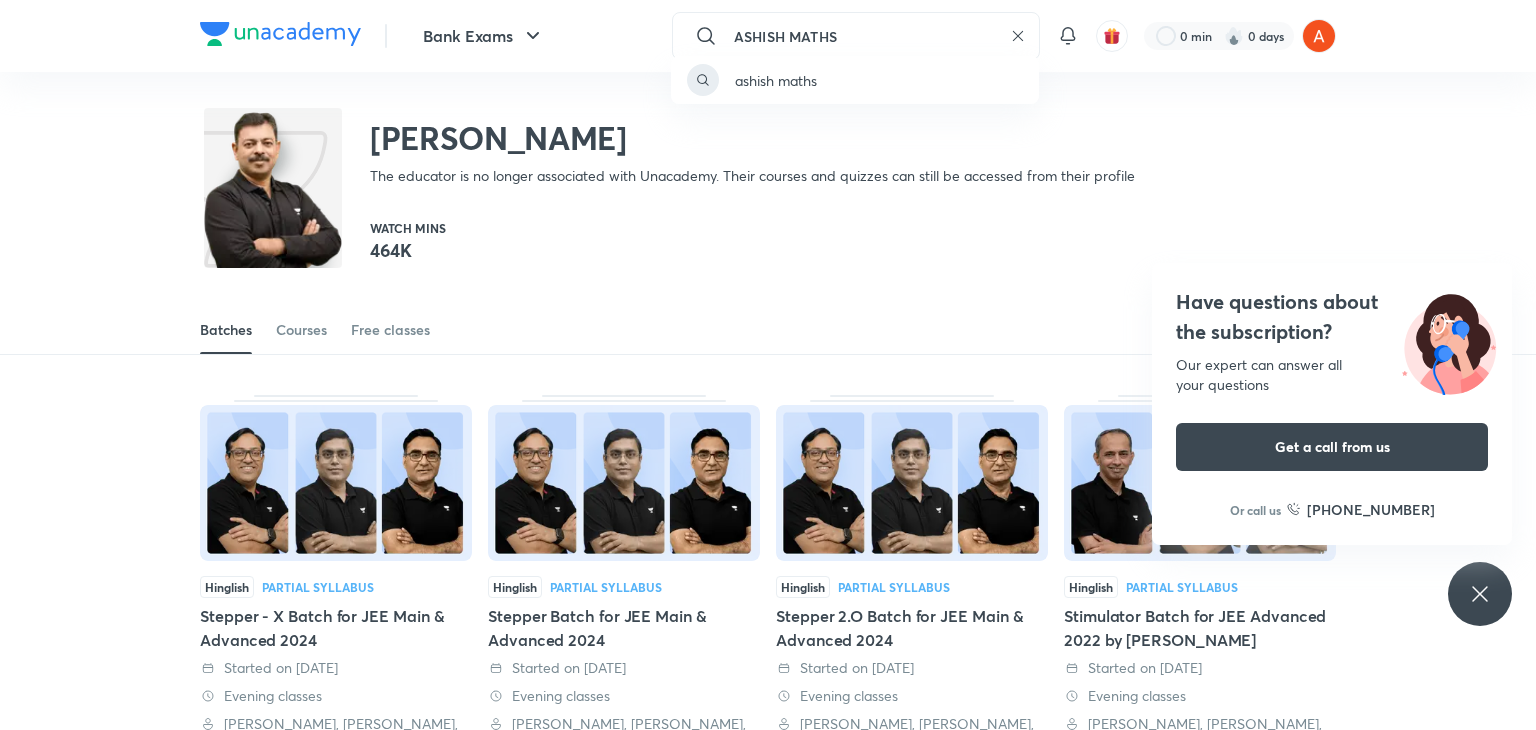 type on "ASHISH MATHS" 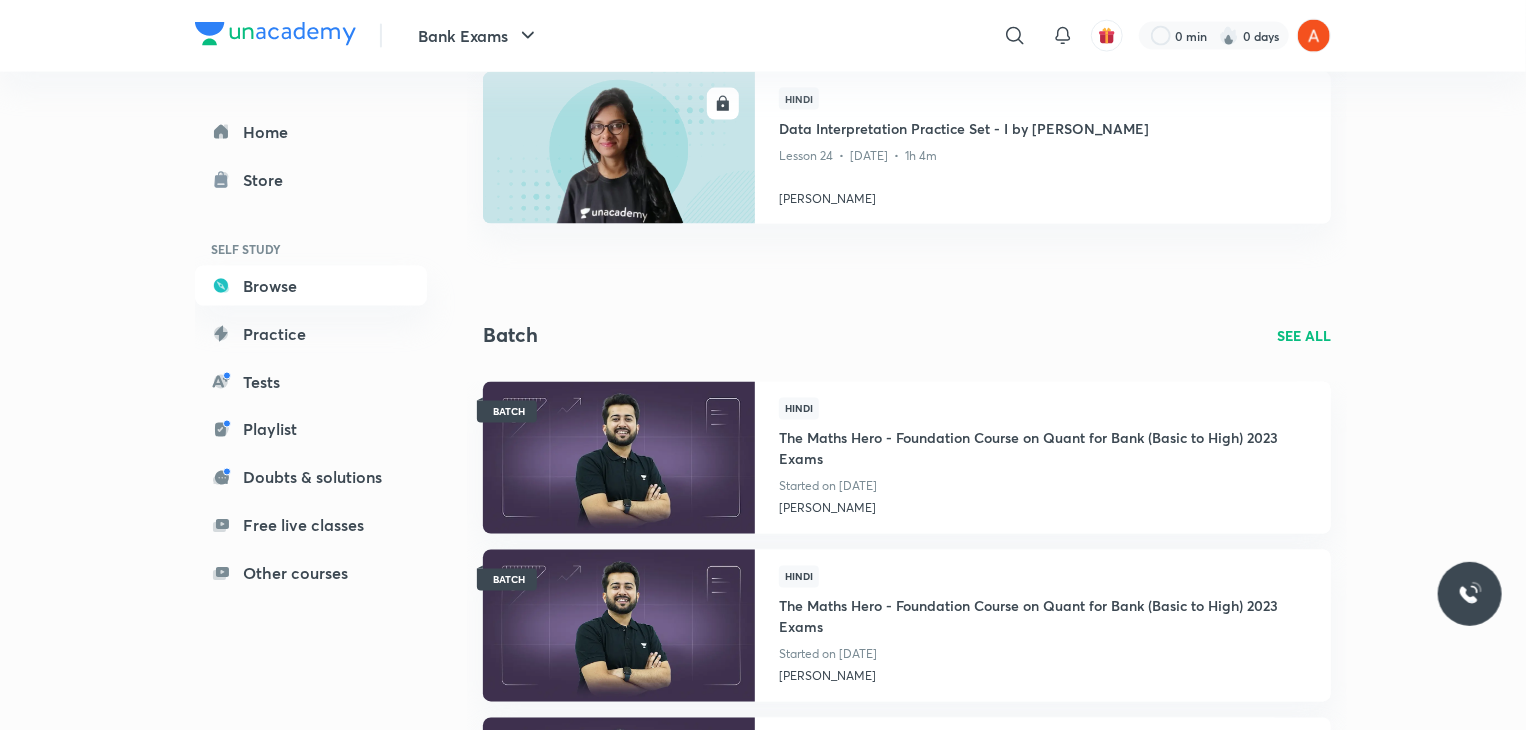 scroll, scrollTop: 1499, scrollLeft: 0, axis: vertical 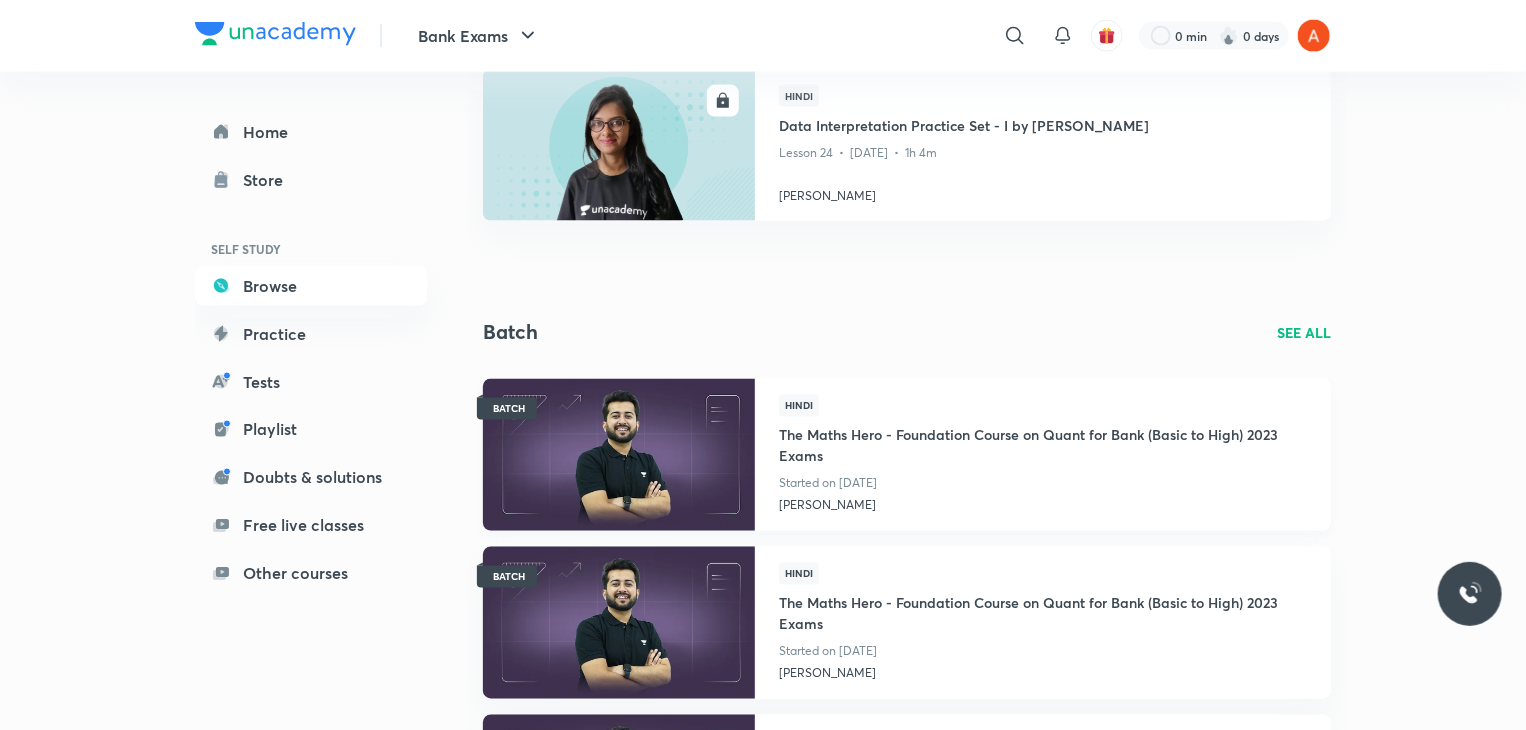 click on "The Maths Hero - Foundation Course on Quant for Bank (Basic to High) 2023 Exams" at bounding box center [1043, 444] 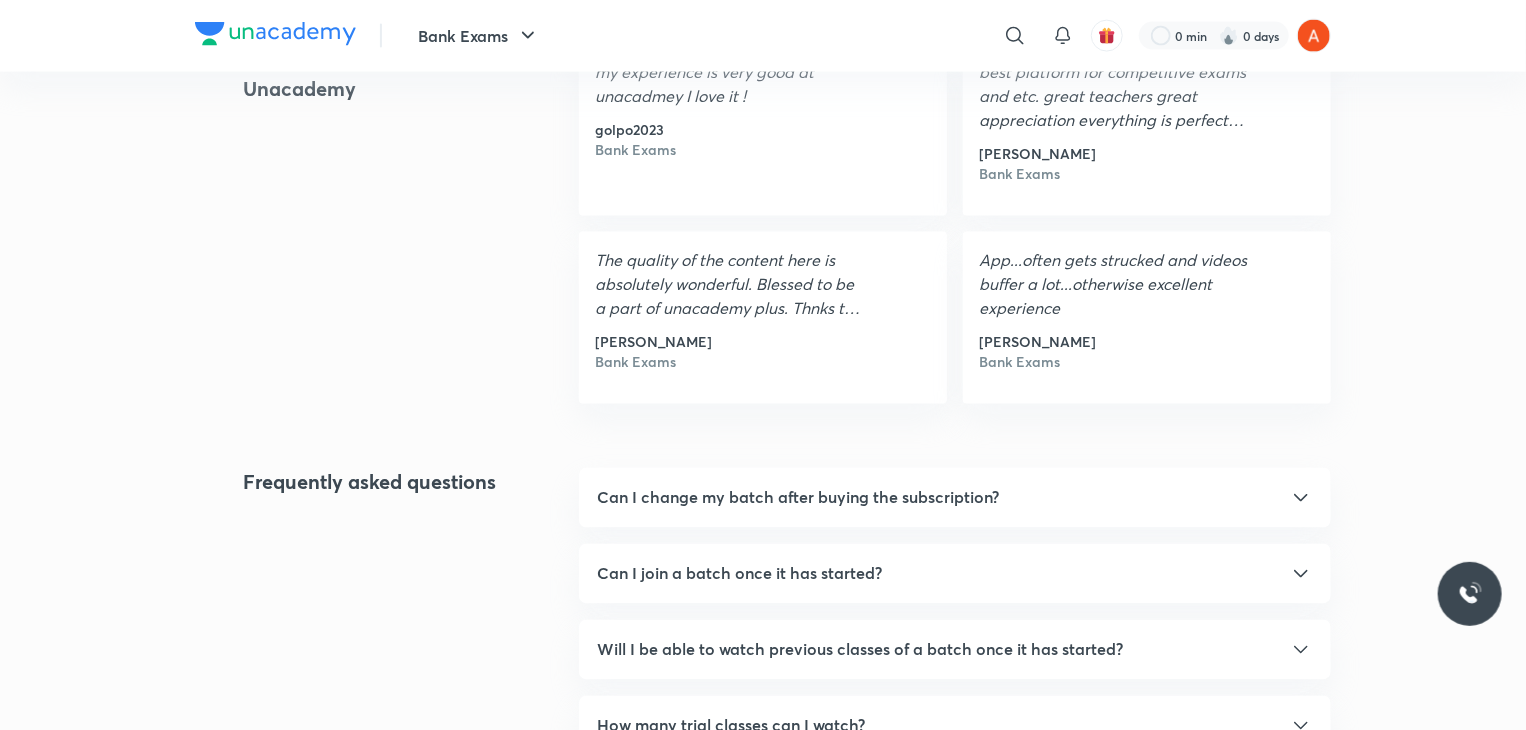 scroll, scrollTop: 0, scrollLeft: 0, axis: both 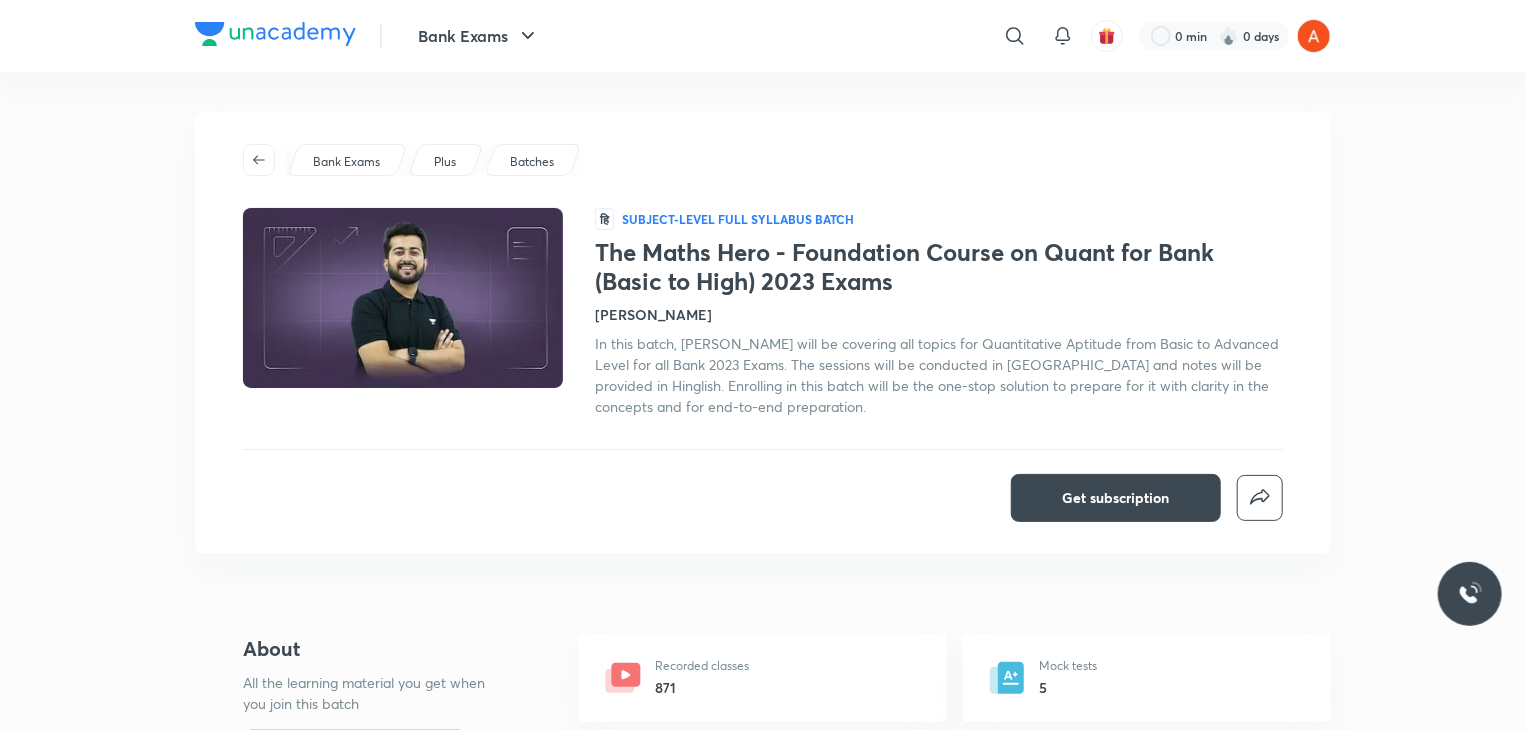 click on "Plus" at bounding box center [445, 162] 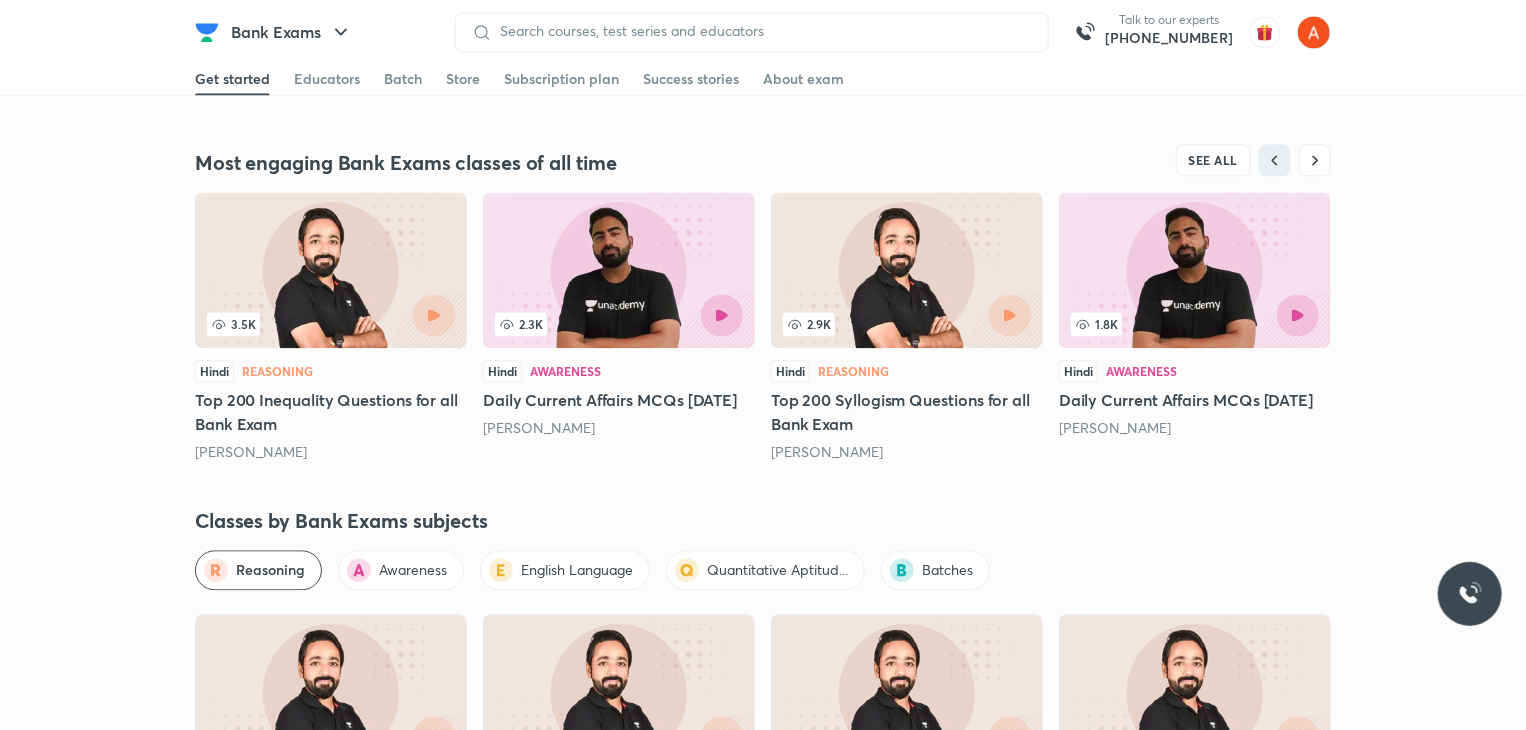 scroll, scrollTop: 2774, scrollLeft: 0, axis: vertical 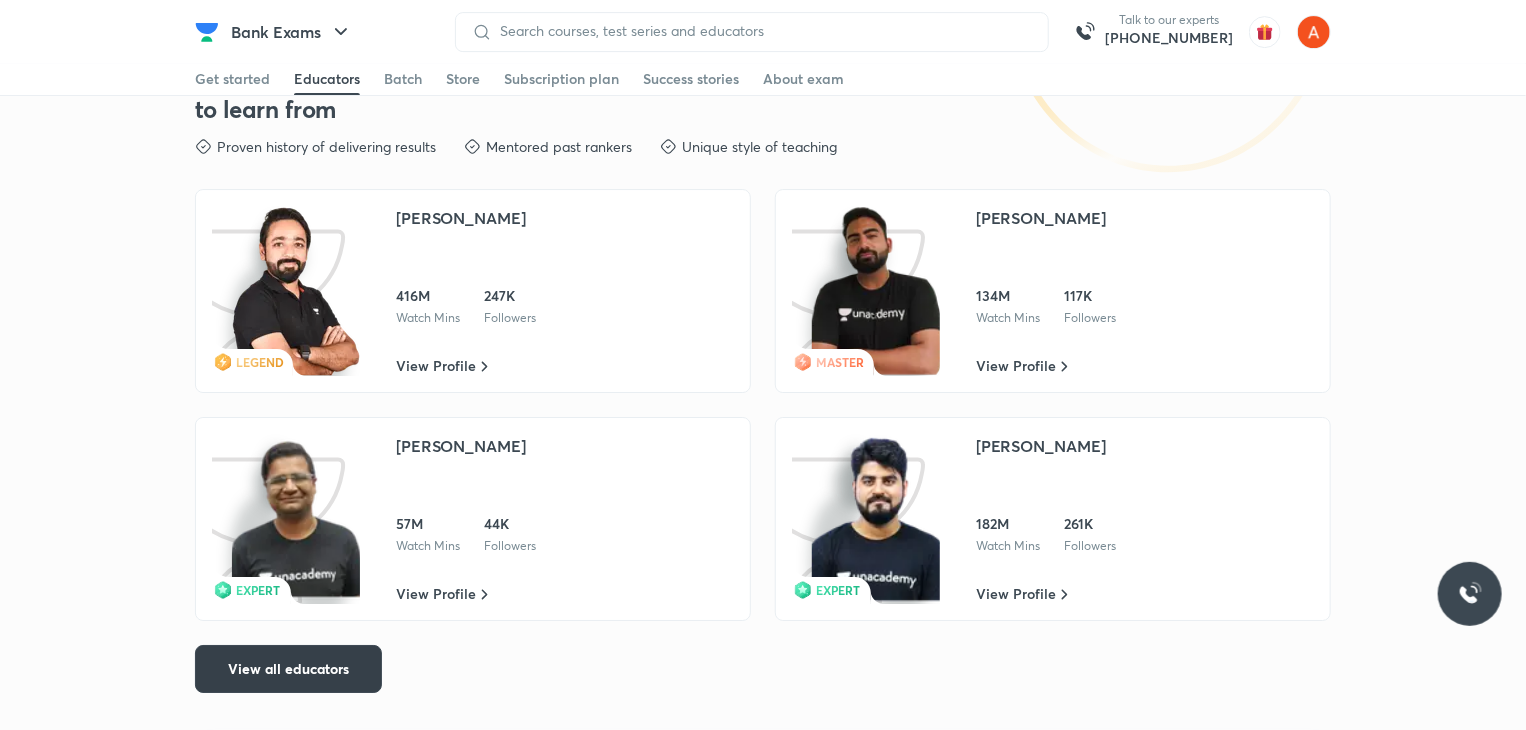 click on "View all educators" at bounding box center [288, 669] 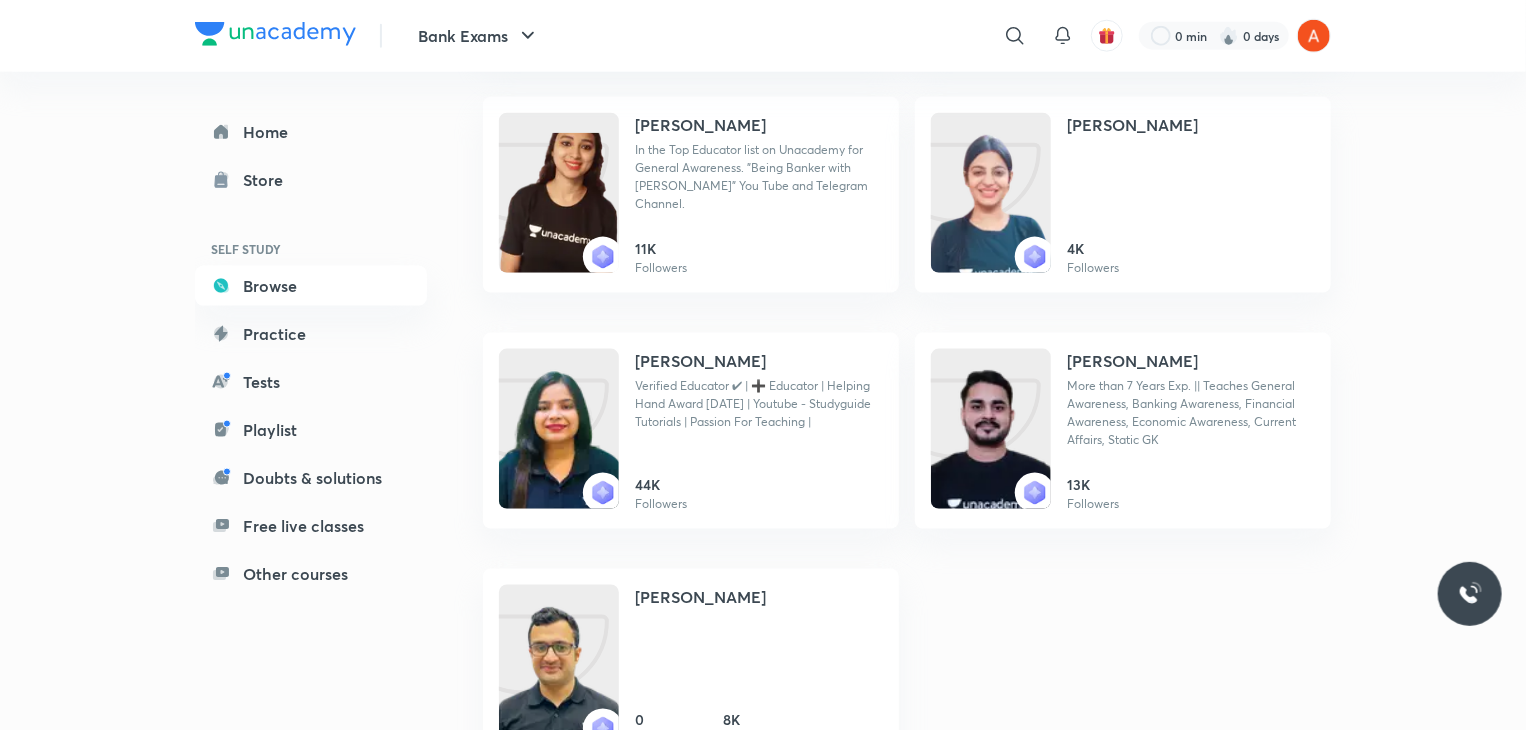 scroll, scrollTop: 1299, scrollLeft: 0, axis: vertical 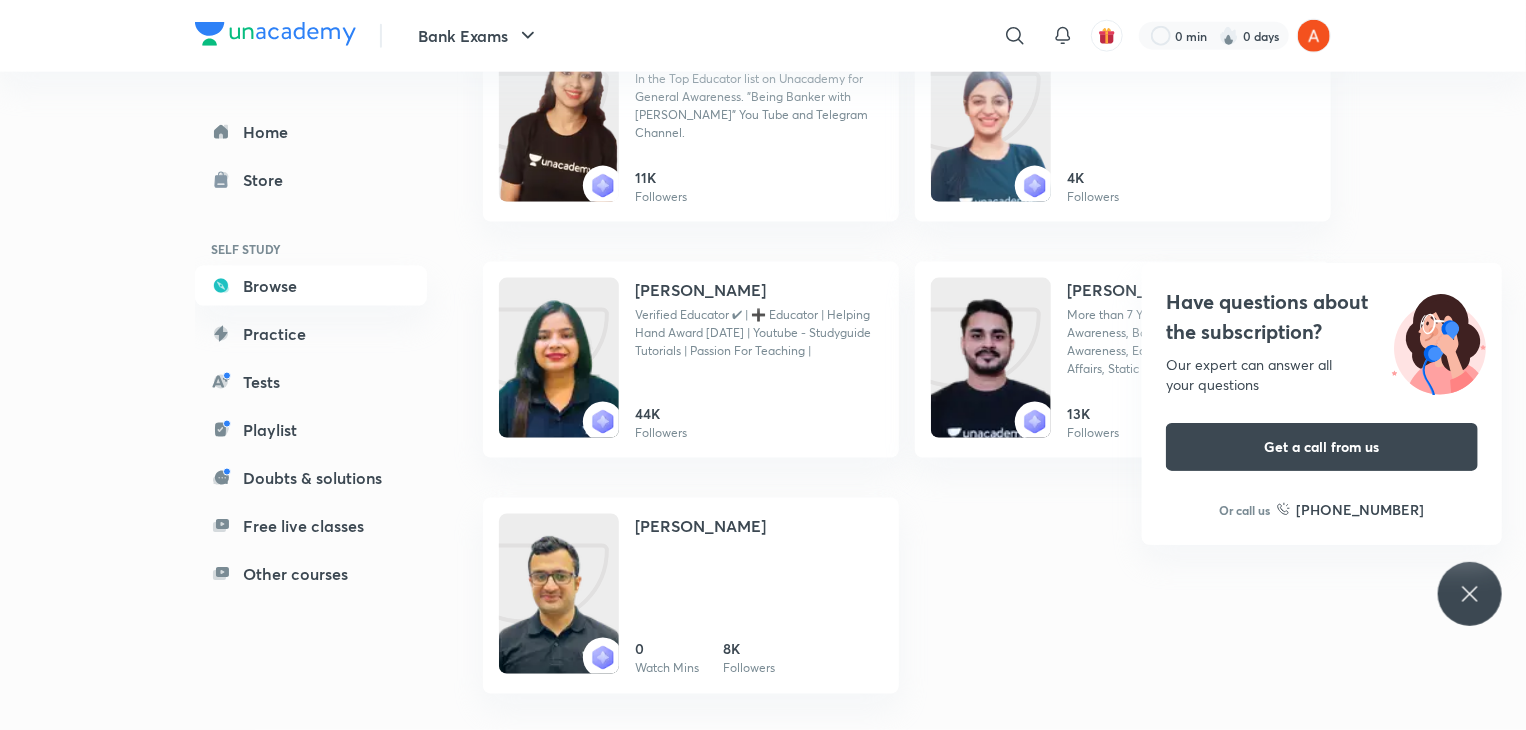 click 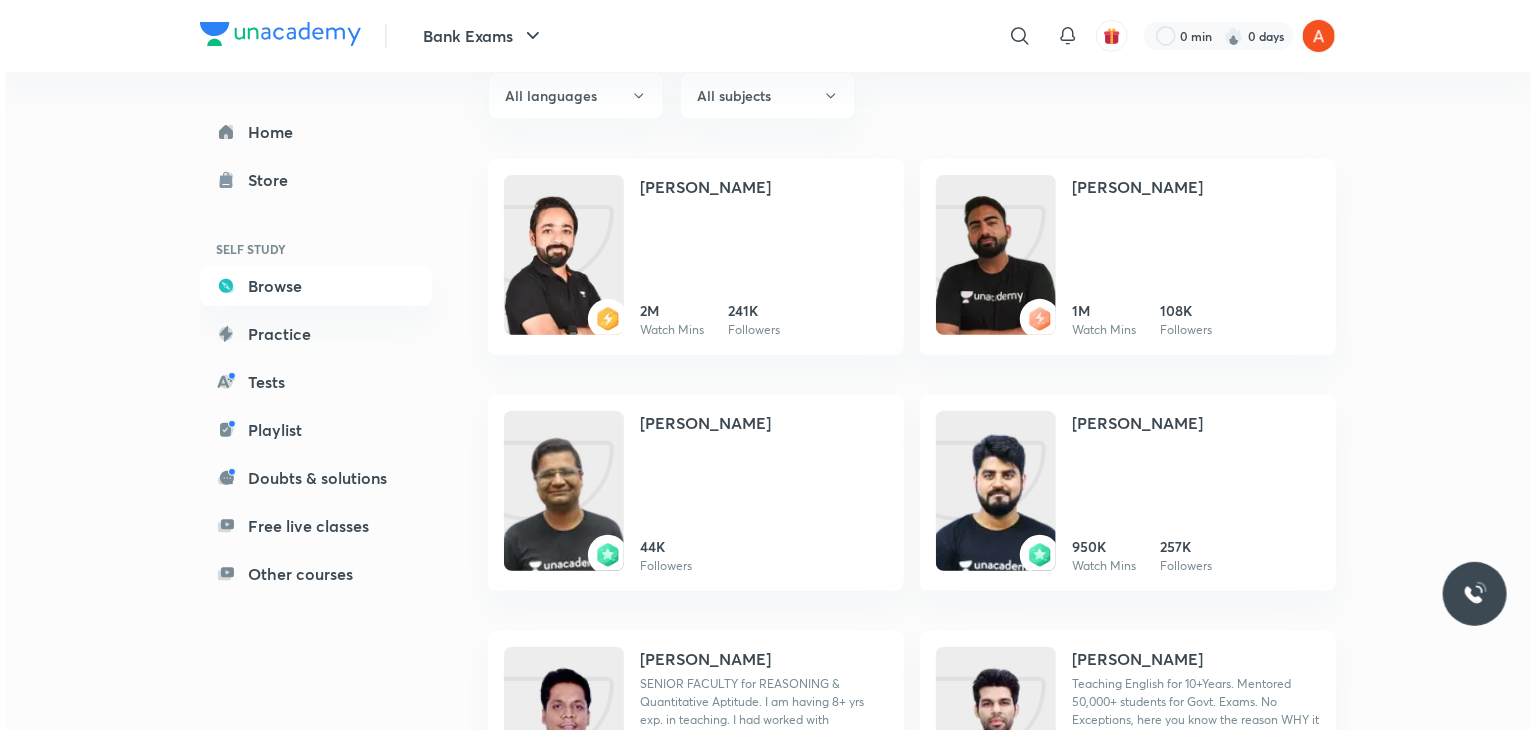 scroll, scrollTop: 227, scrollLeft: 0, axis: vertical 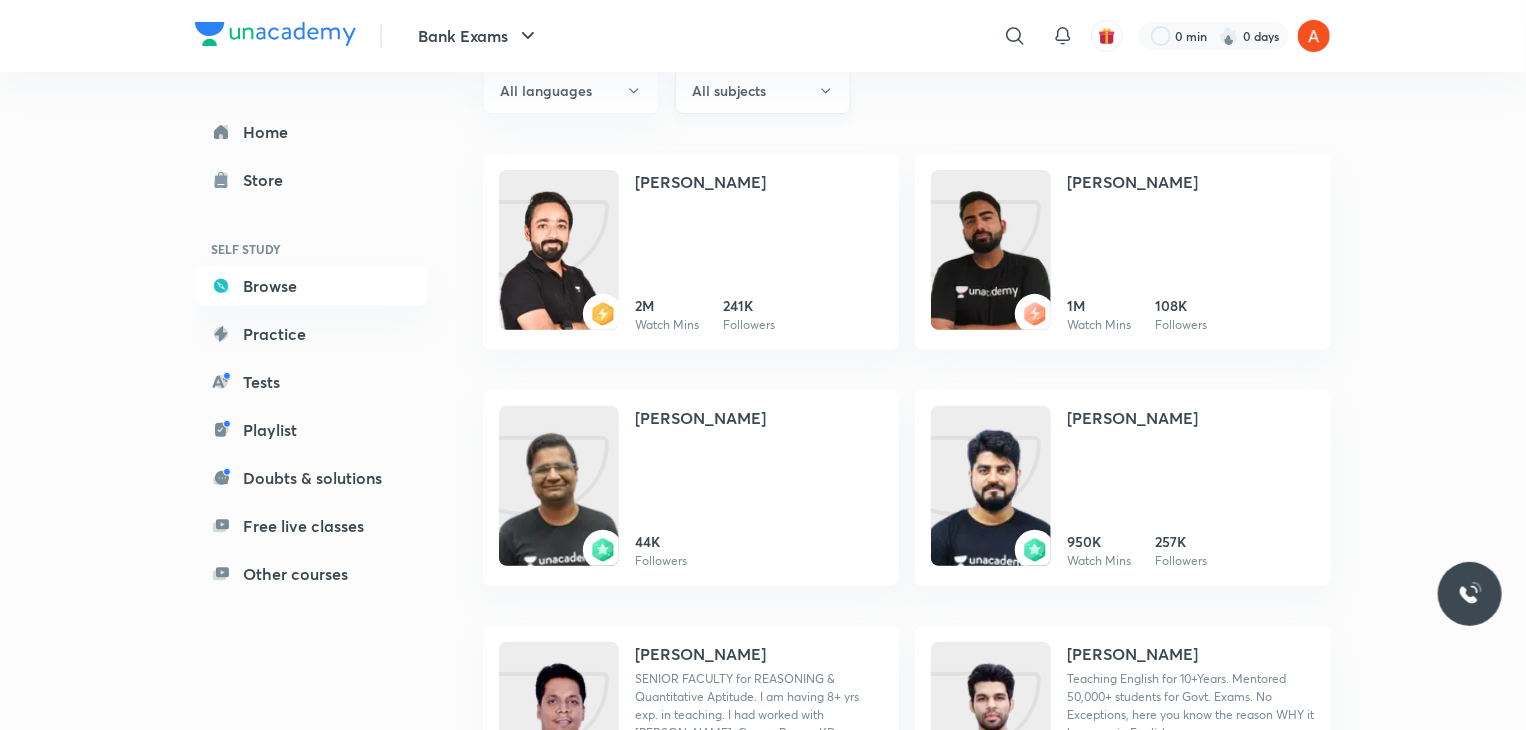 click on "All subjects" at bounding box center (763, 90) 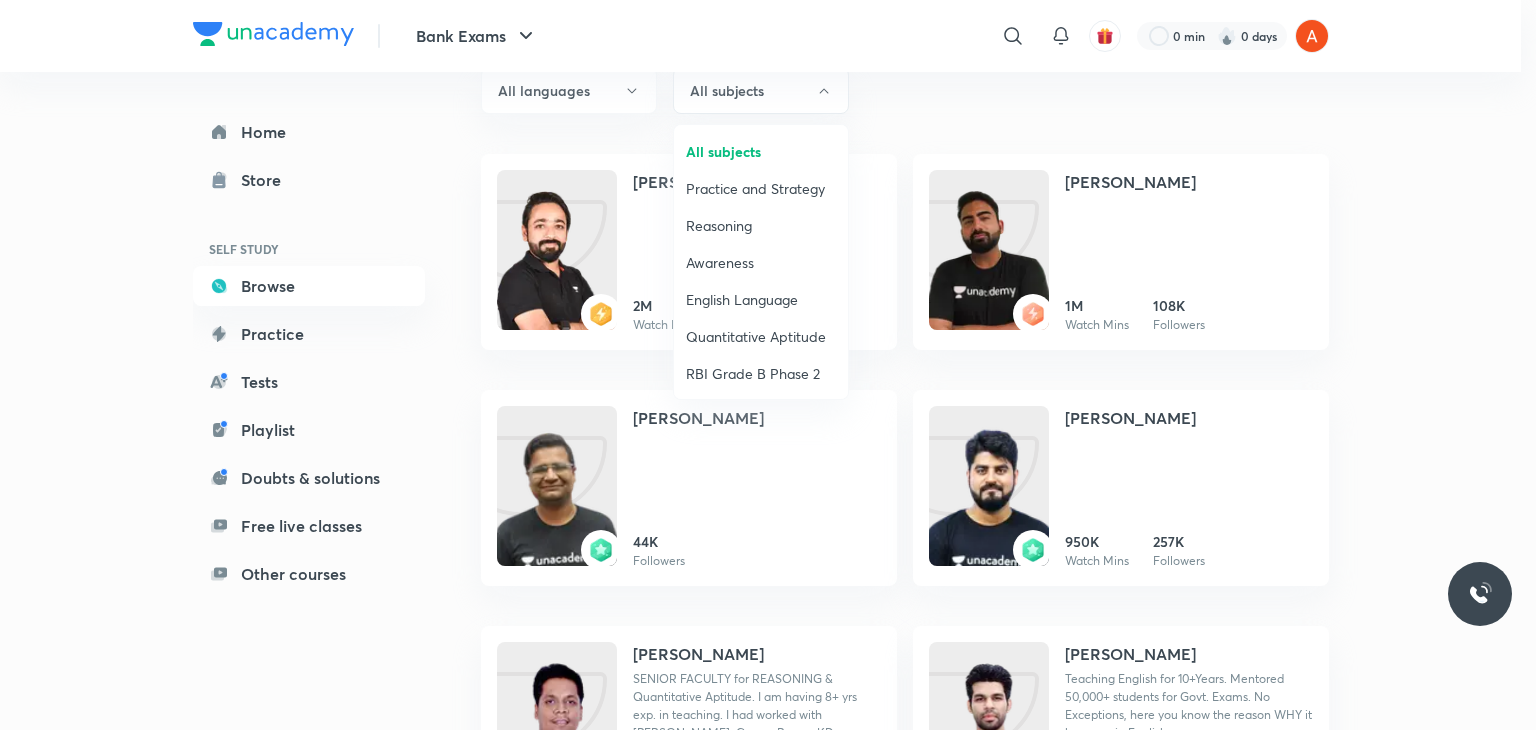 click on "Practice and Strategy" at bounding box center (761, 188) 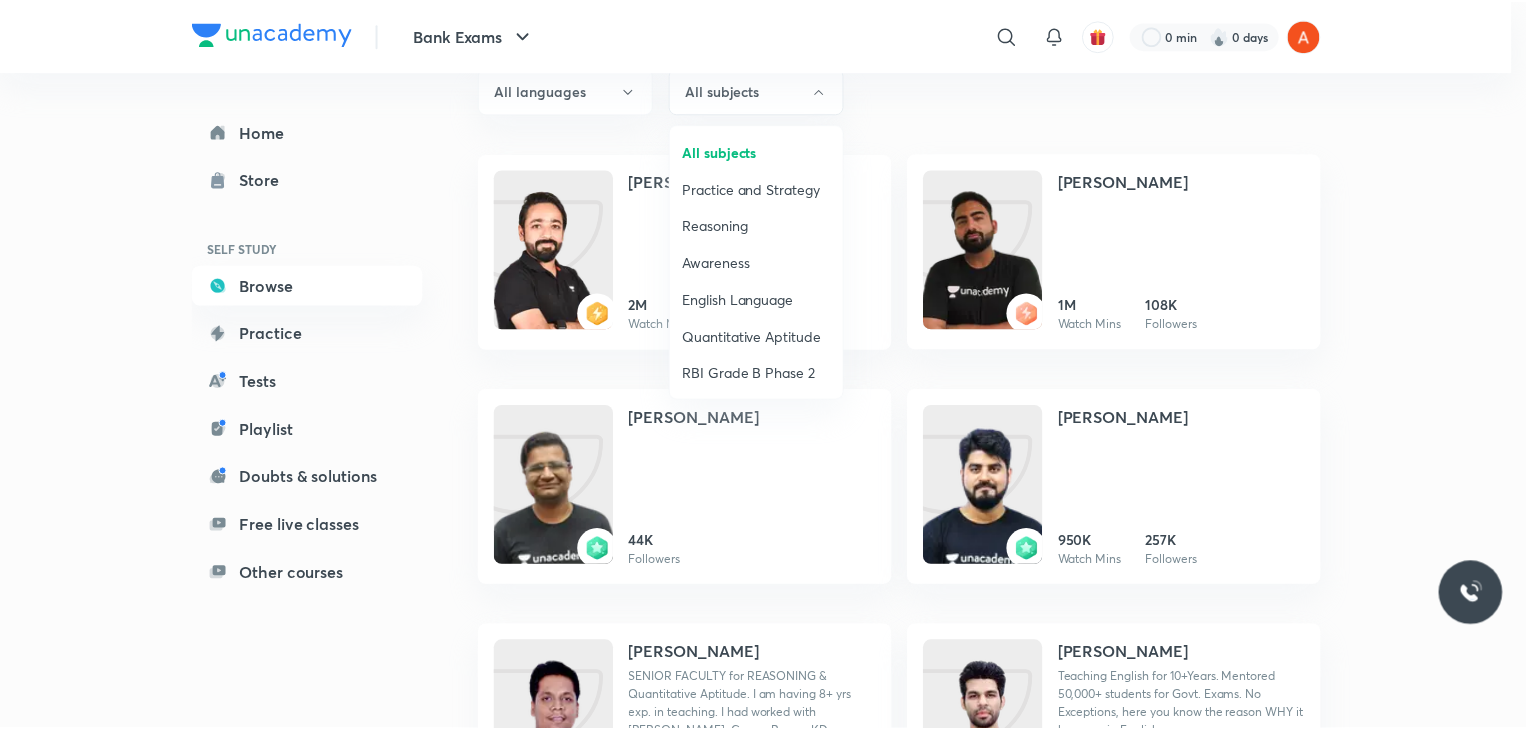 scroll, scrollTop: 0, scrollLeft: 0, axis: both 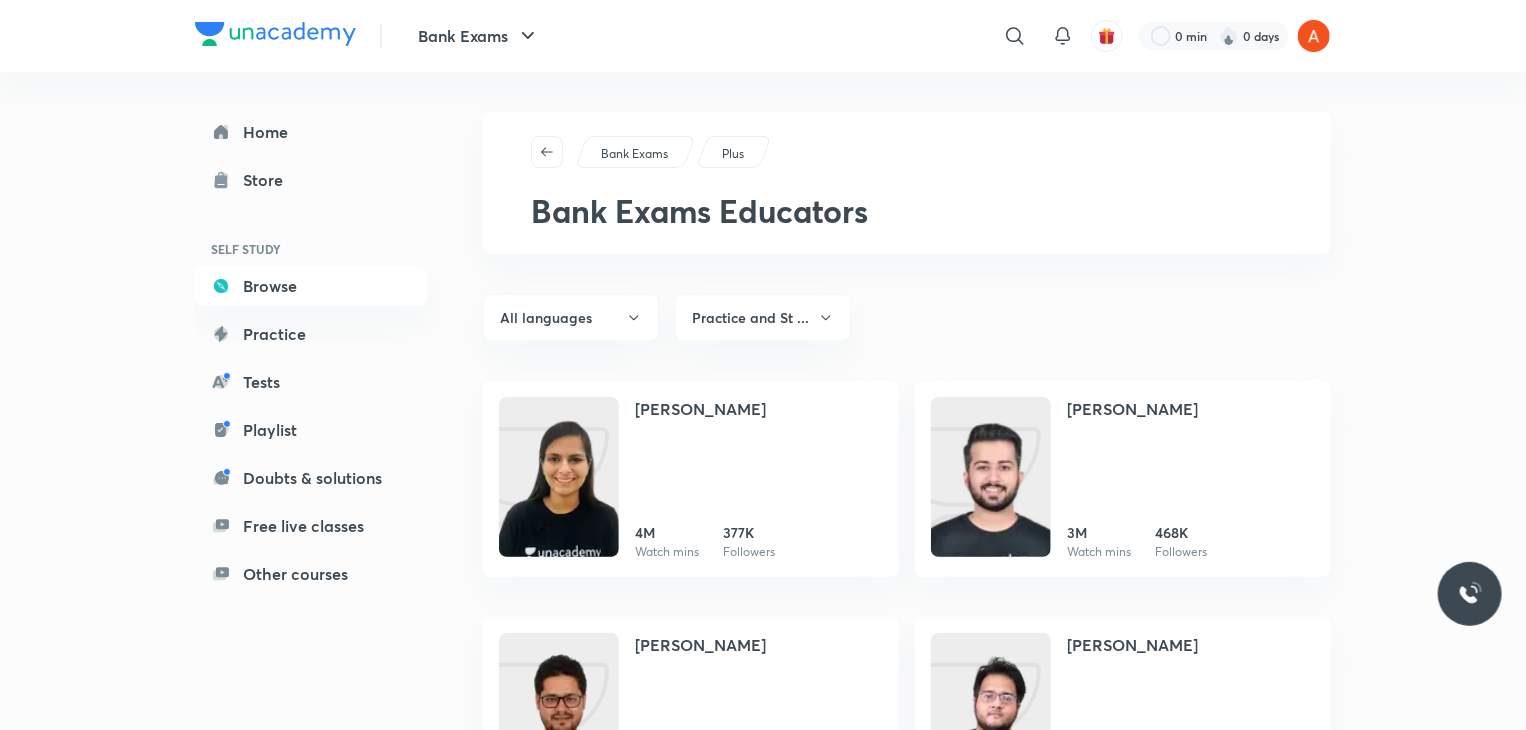 type 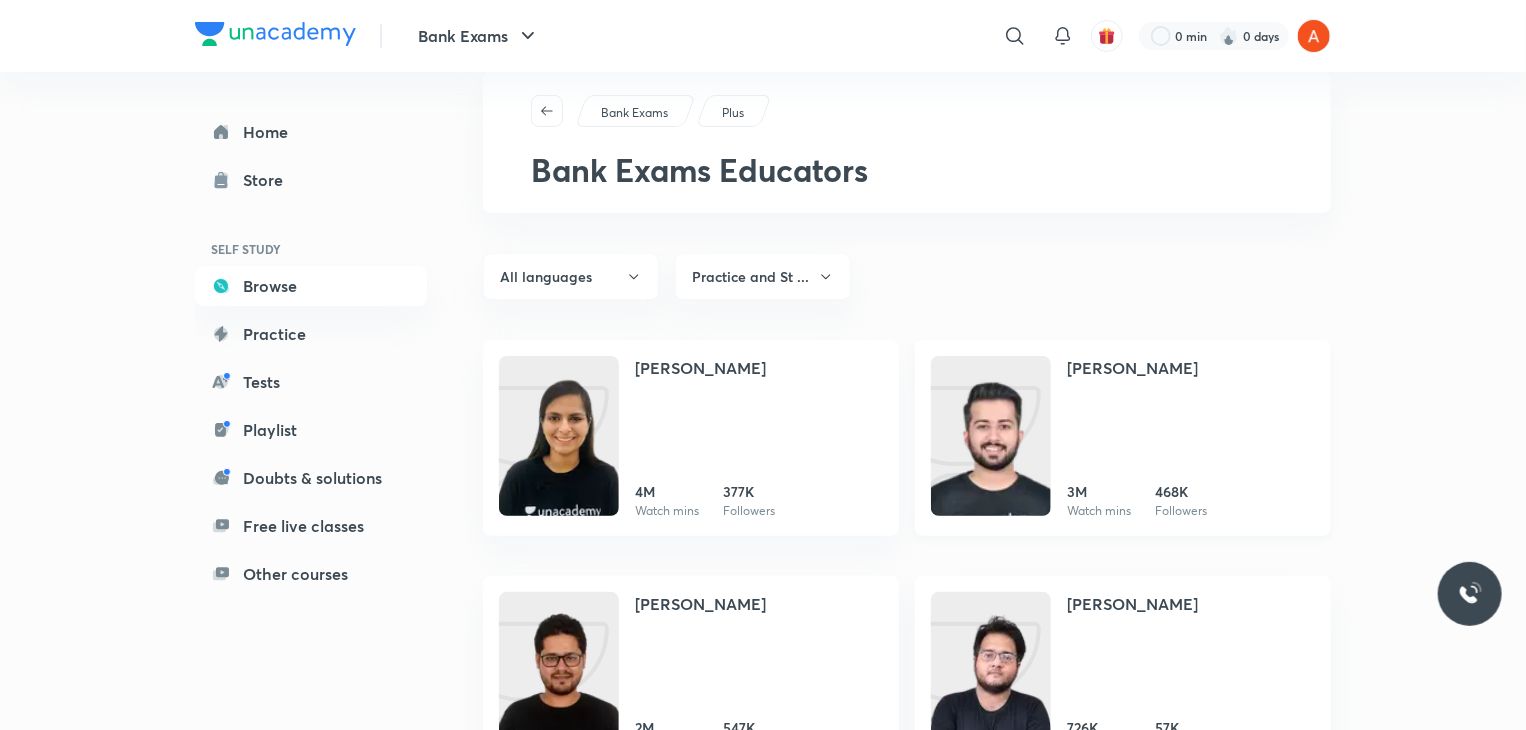 scroll, scrollTop: 40, scrollLeft: 0, axis: vertical 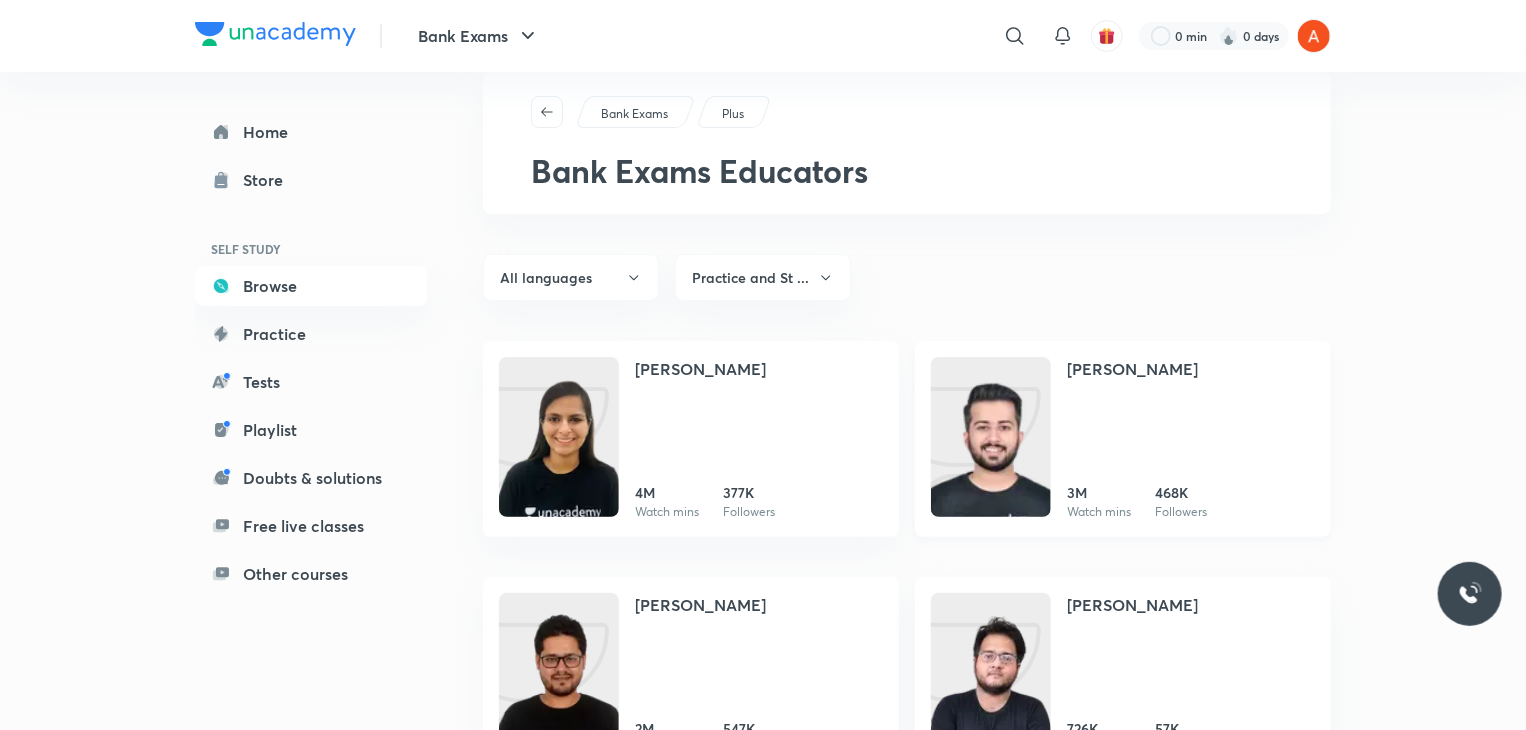 click on "[PERSON_NAME]" at bounding box center (1132, 369) 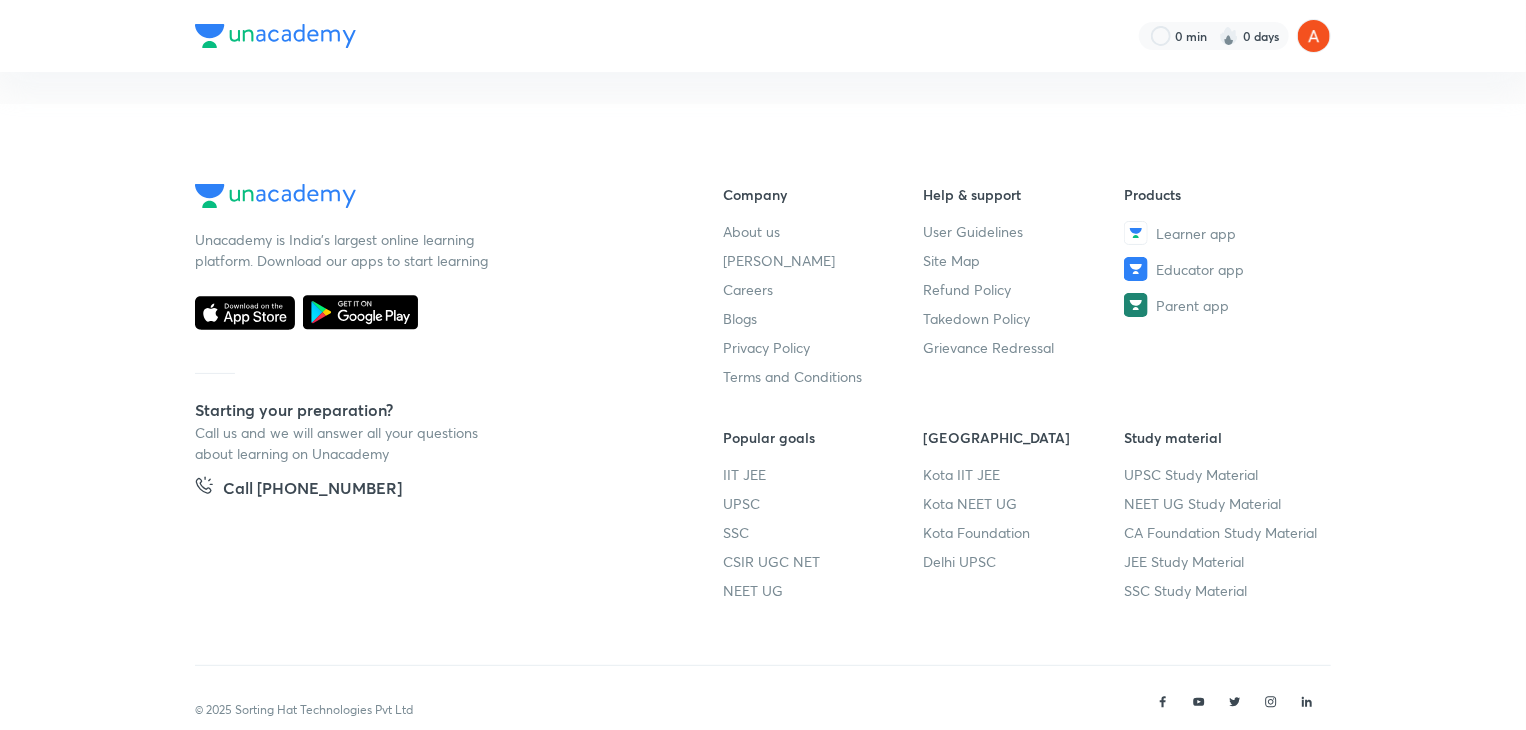 scroll, scrollTop: 0, scrollLeft: 0, axis: both 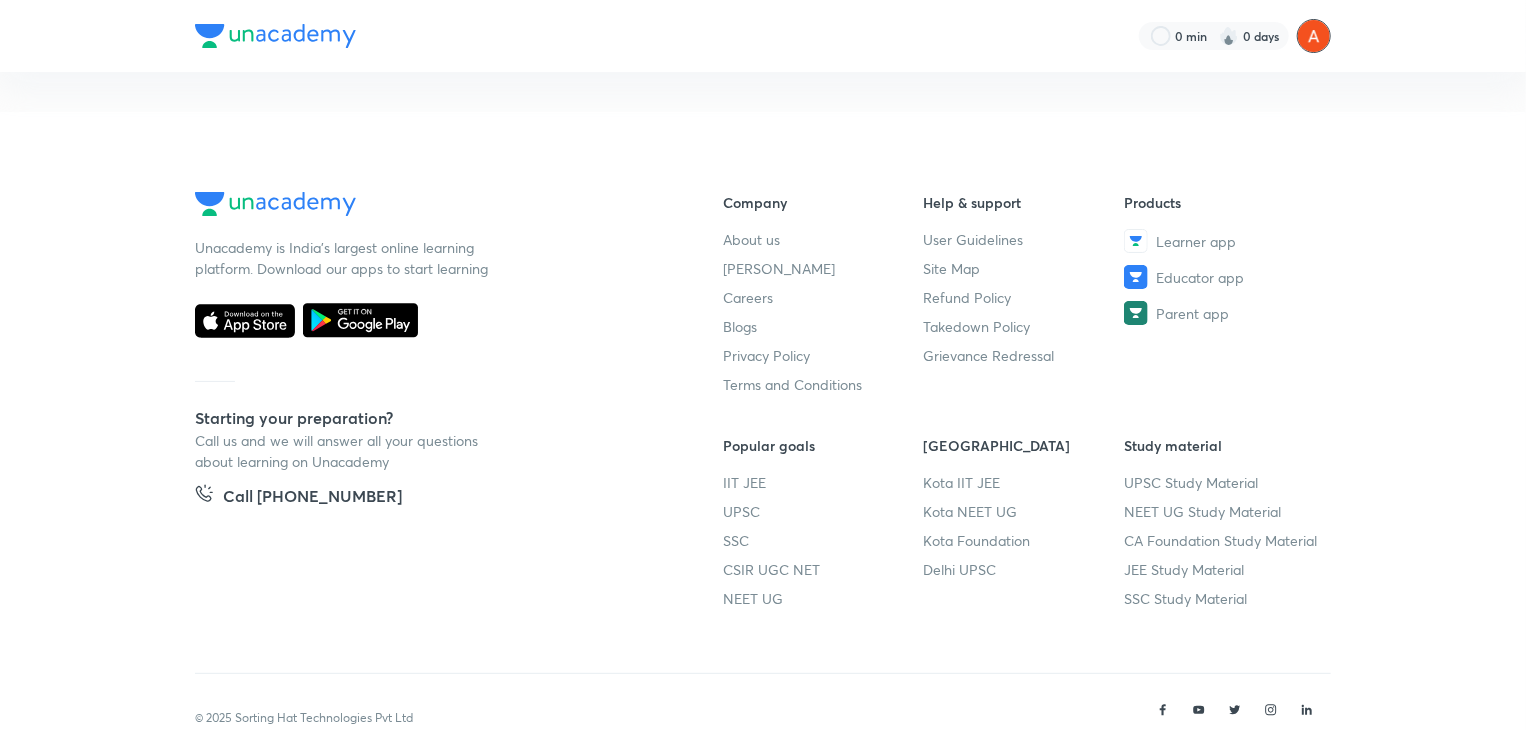click at bounding box center (1314, 36) 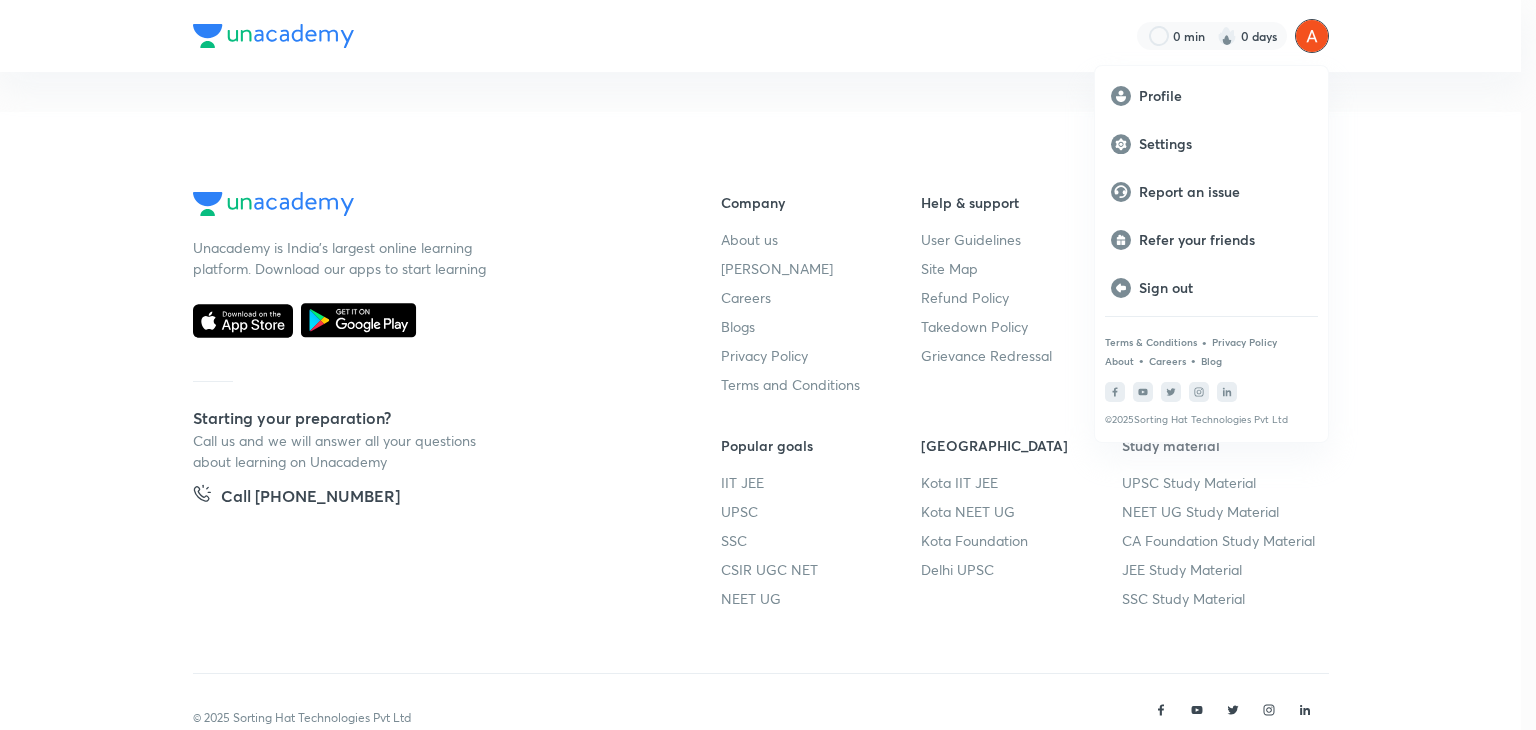click at bounding box center (768, 365) 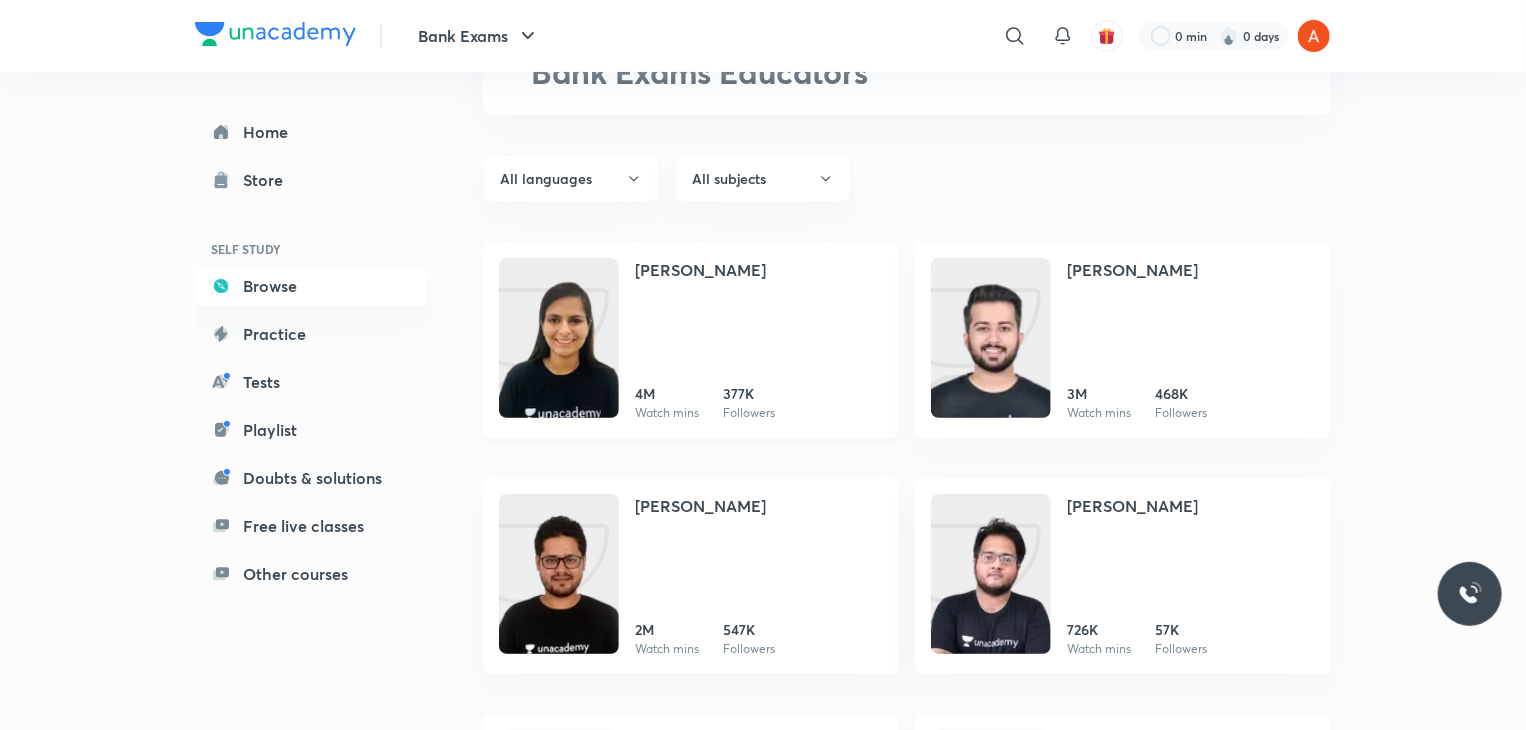 scroll, scrollTop: 360, scrollLeft: 0, axis: vertical 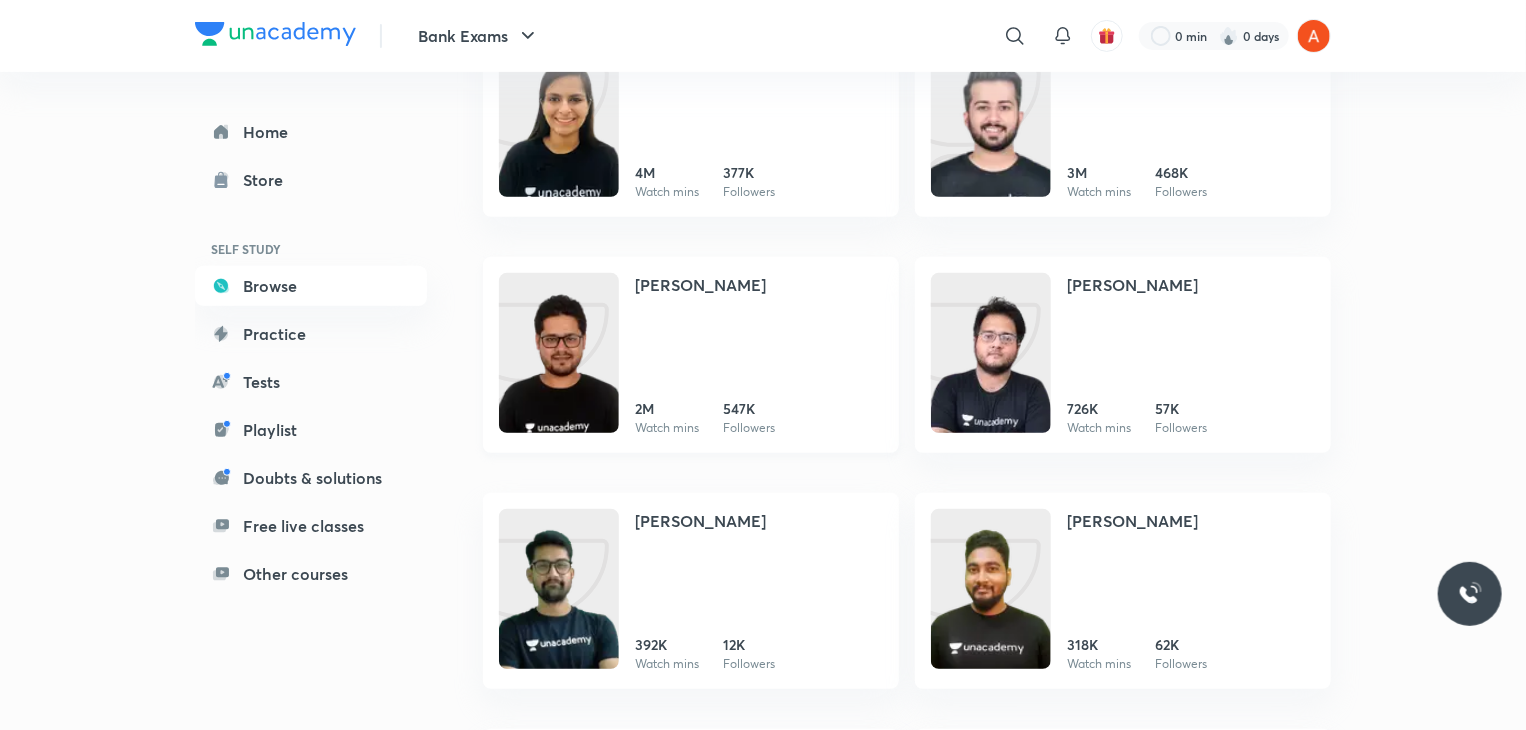 click at bounding box center (559, 373) 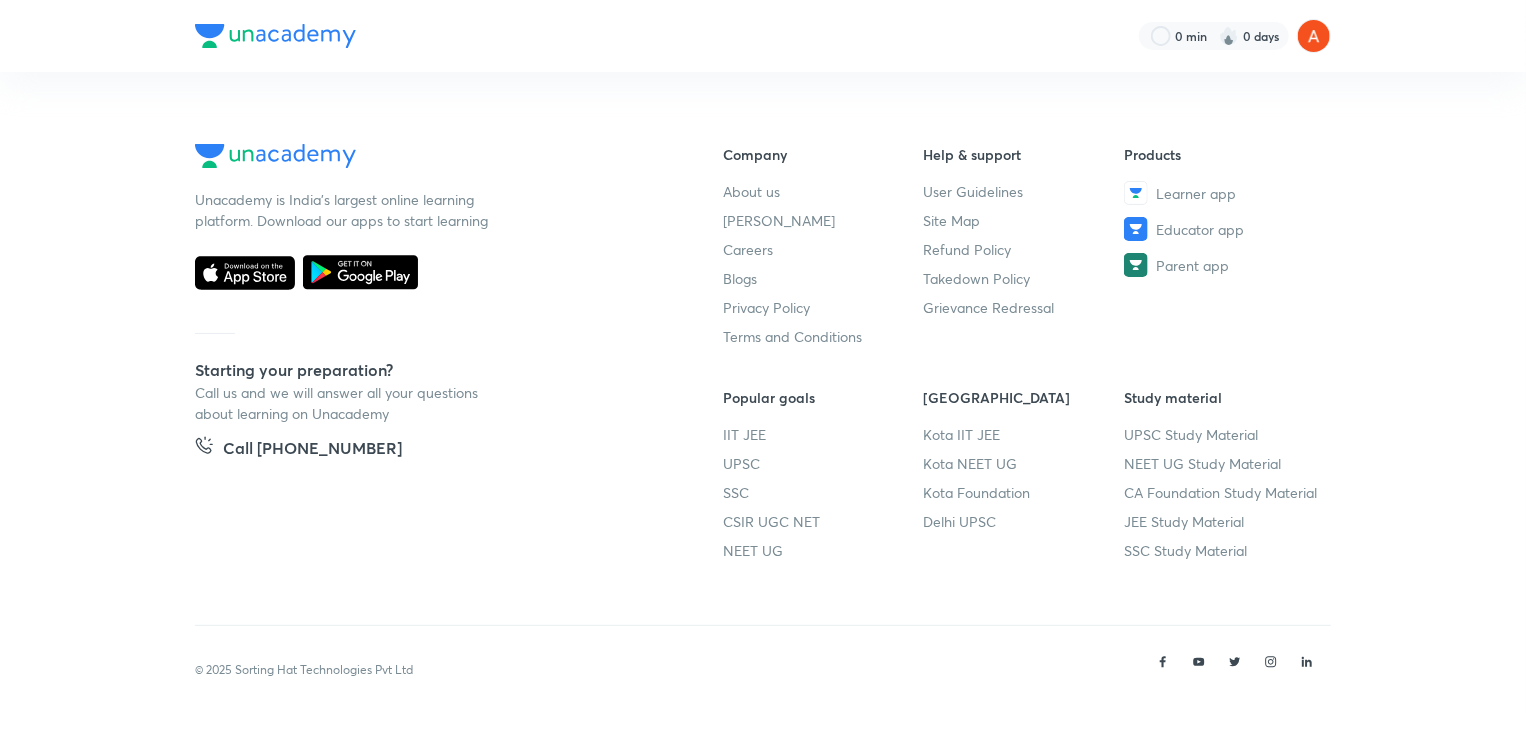 scroll, scrollTop: 0, scrollLeft: 0, axis: both 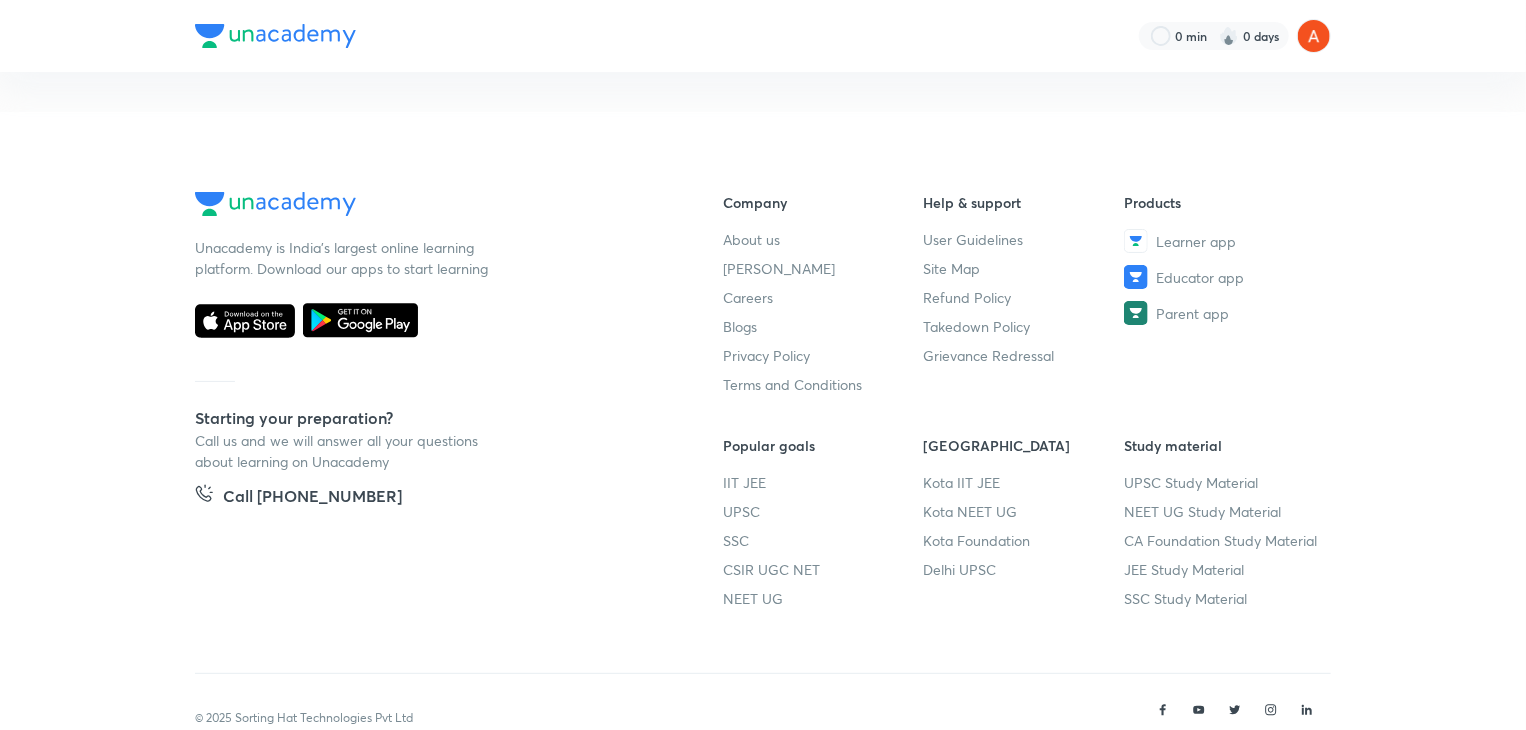 click on "0 min 0 days" at bounding box center (763, 36) 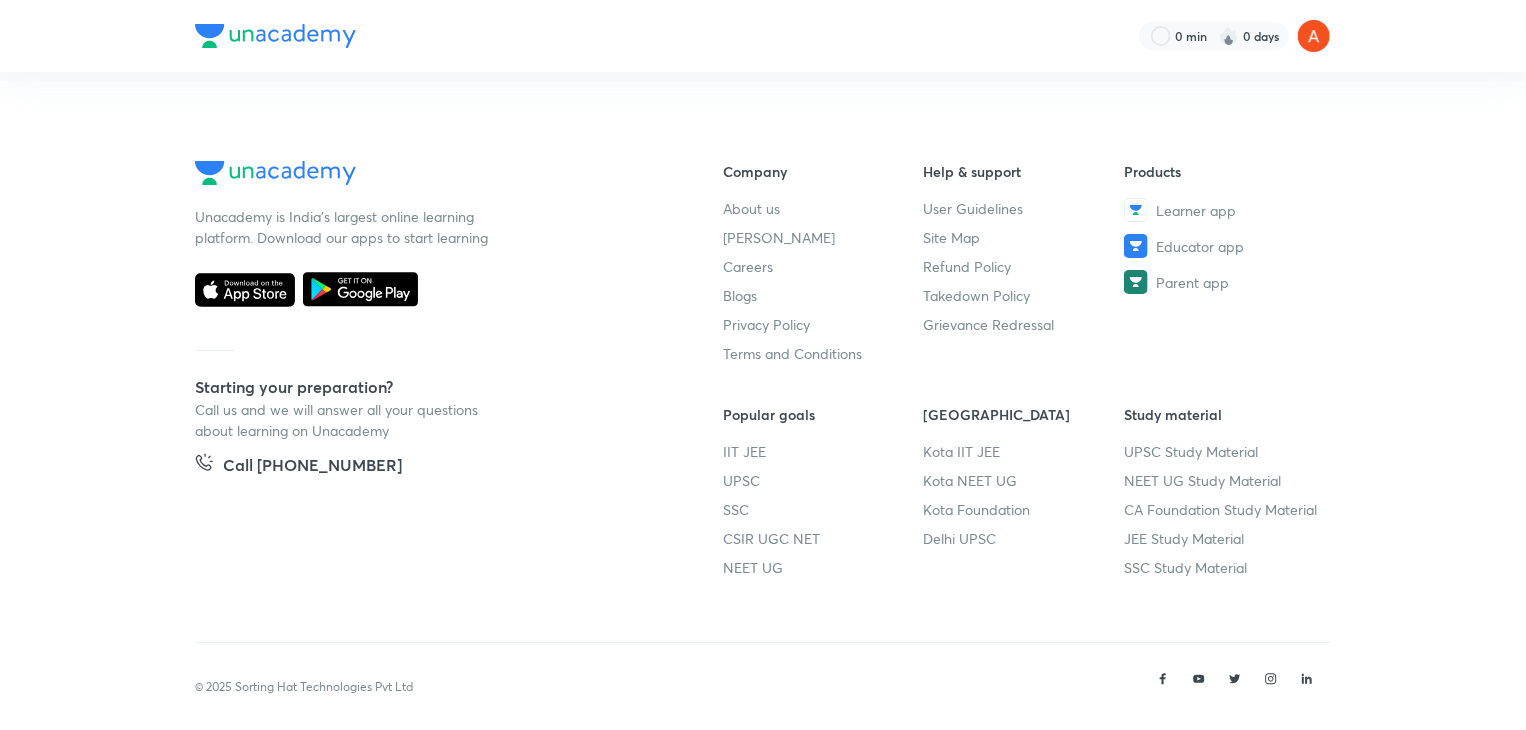 scroll, scrollTop: 48, scrollLeft: 0, axis: vertical 